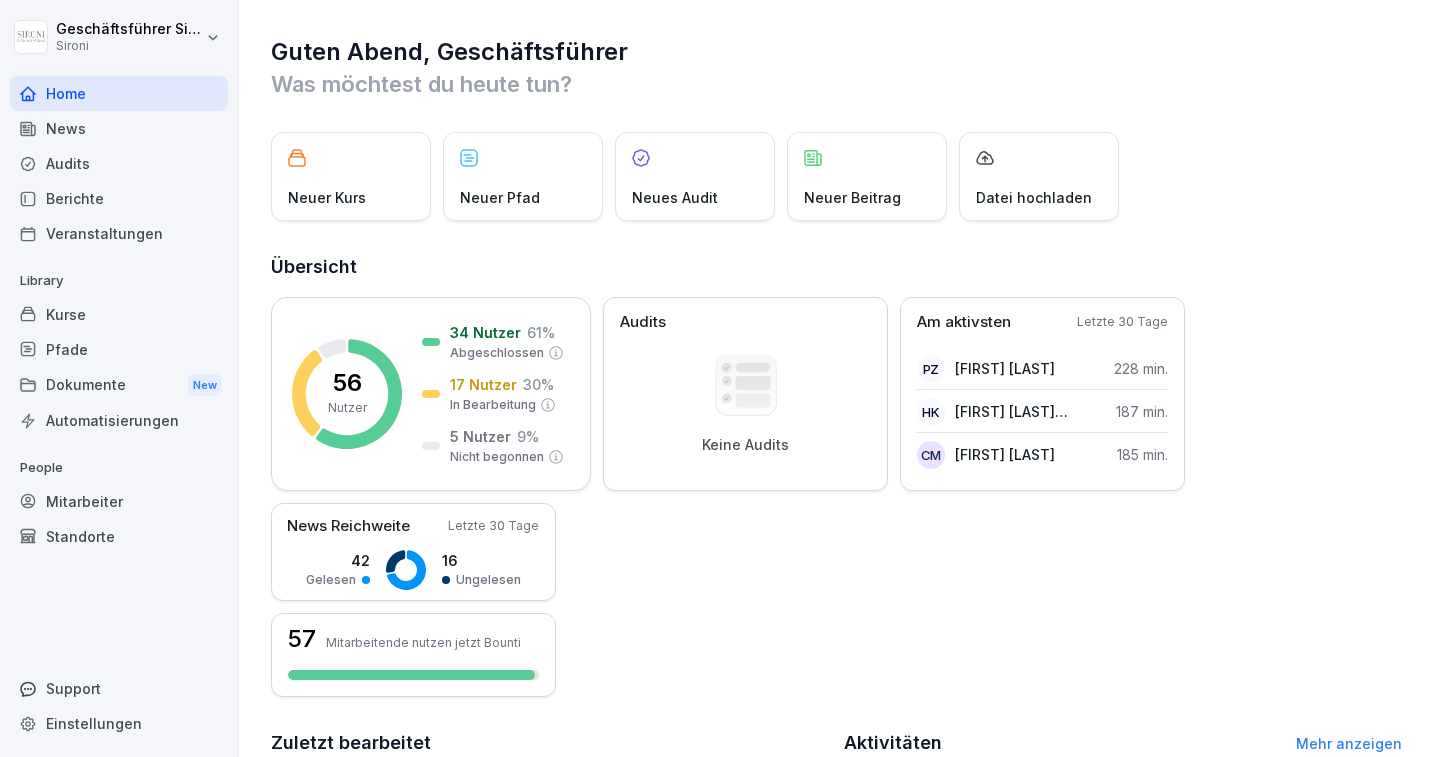 scroll, scrollTop: 0, scrollLeft: 0, axis: both 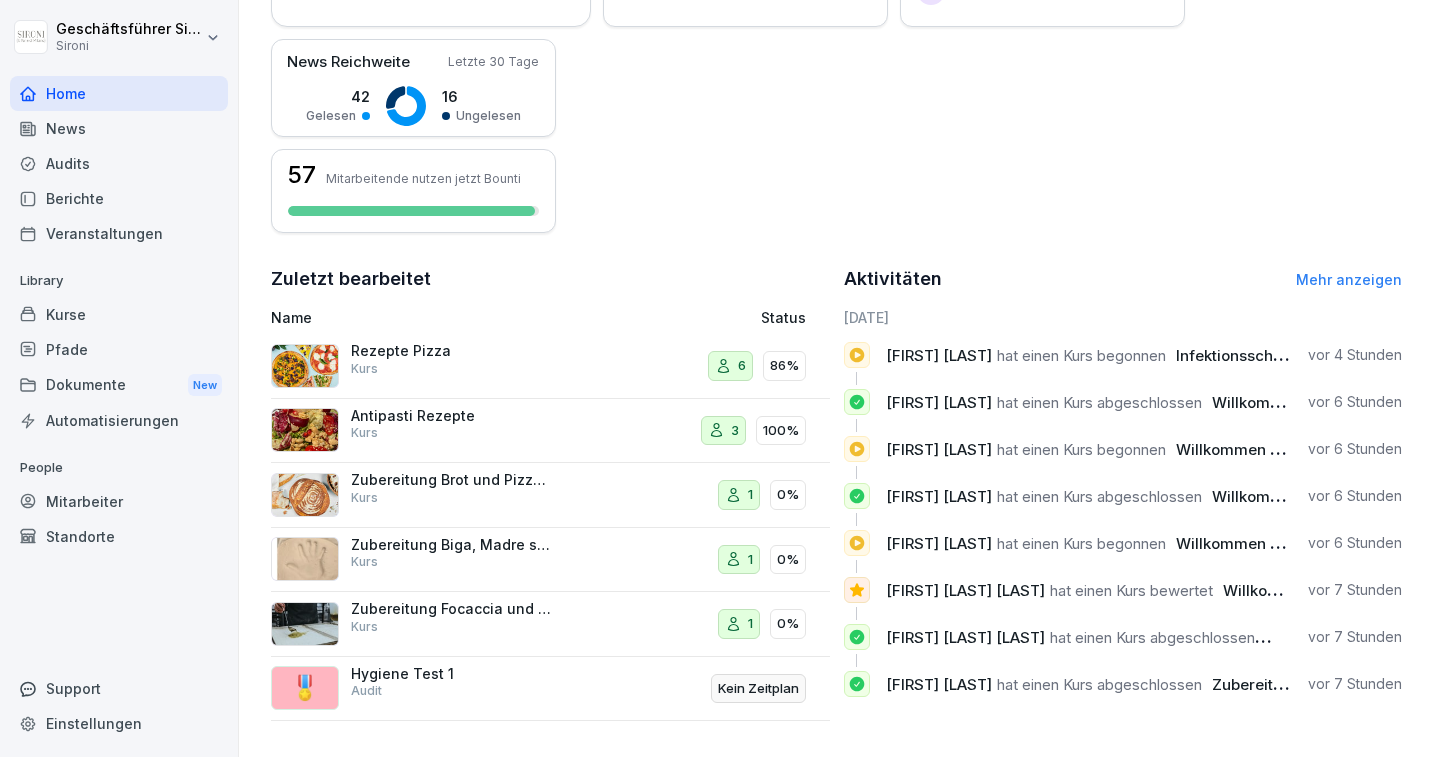 click on "Mehr anzeigen" at bounding box center (1349, 279) 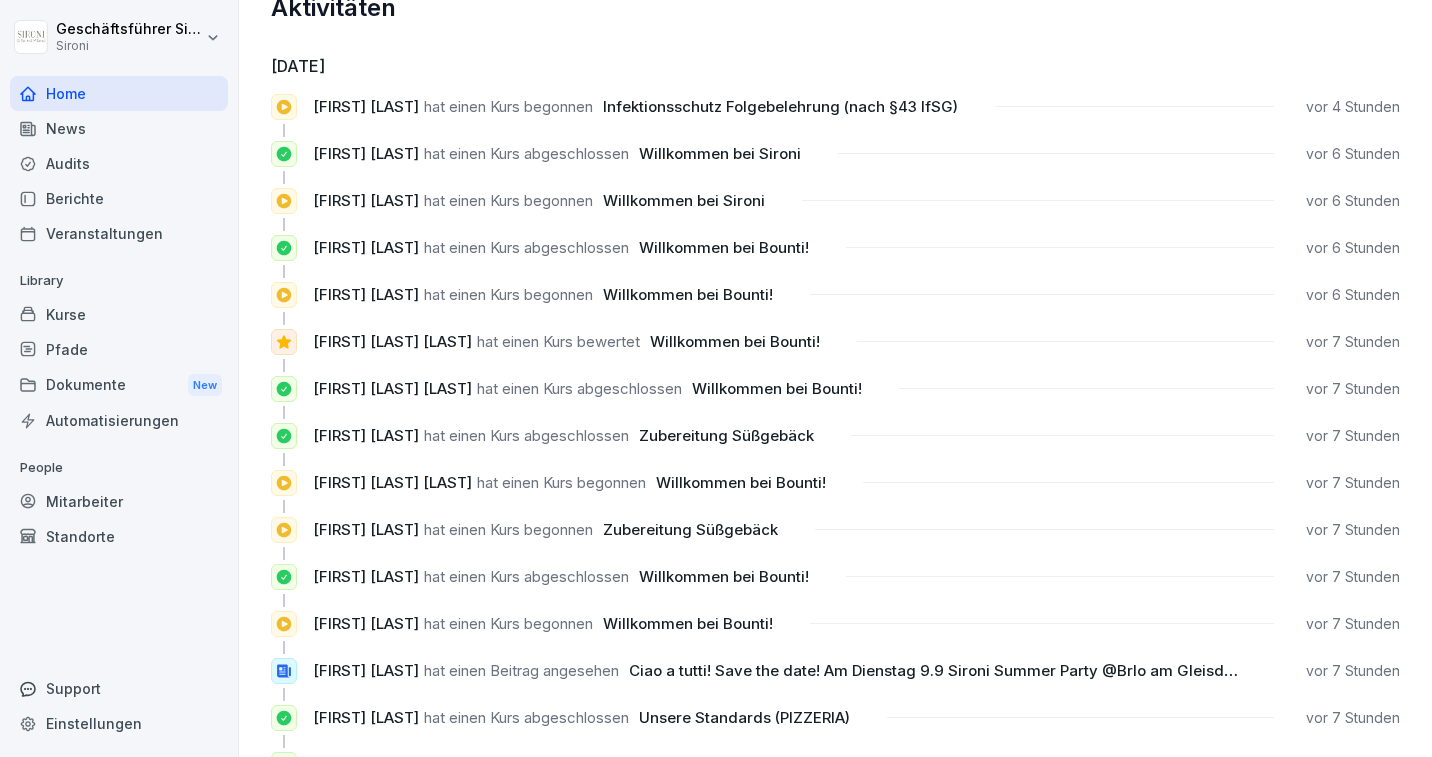 scroll, scrollTop: 0, scrollLeft: 0, axis: both 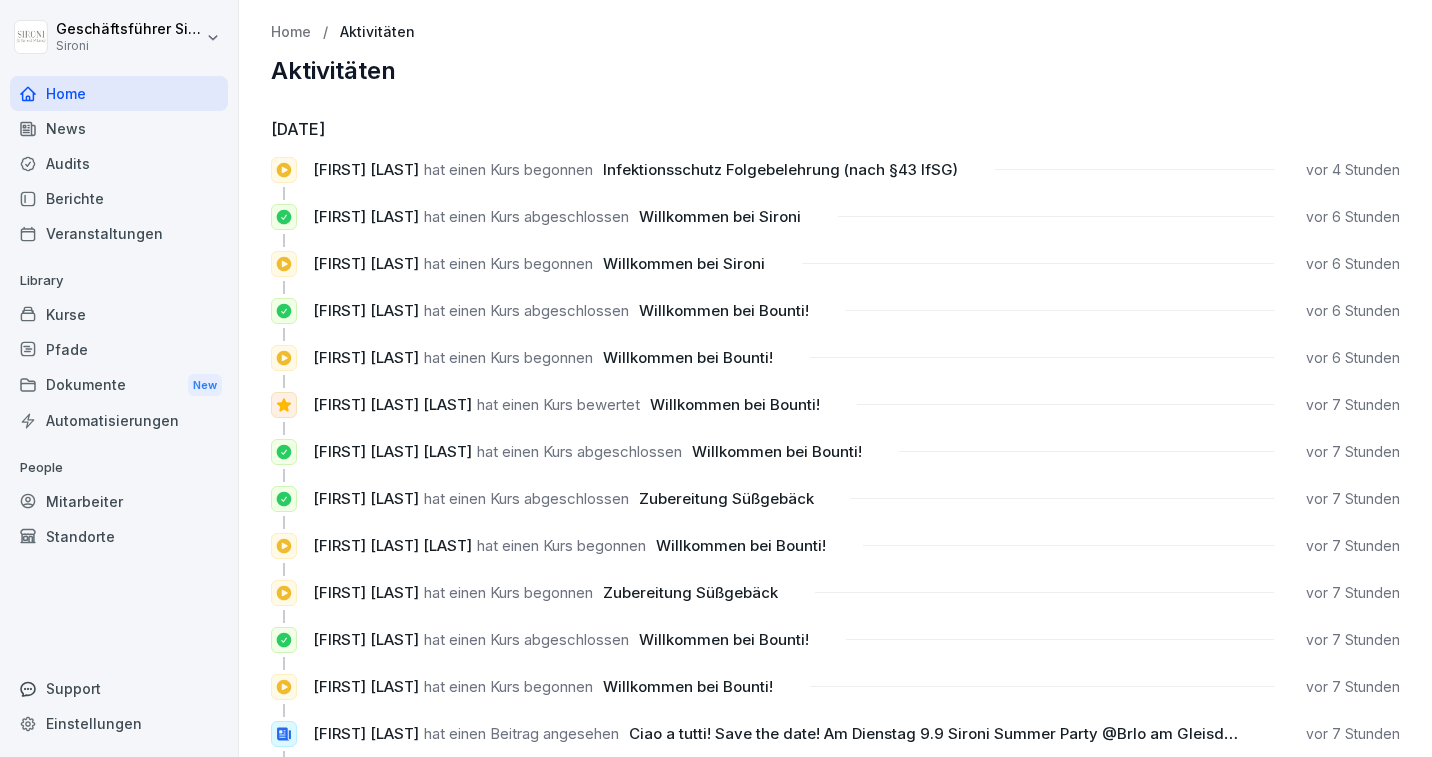 click on "News" at bounding box center [119, 128] 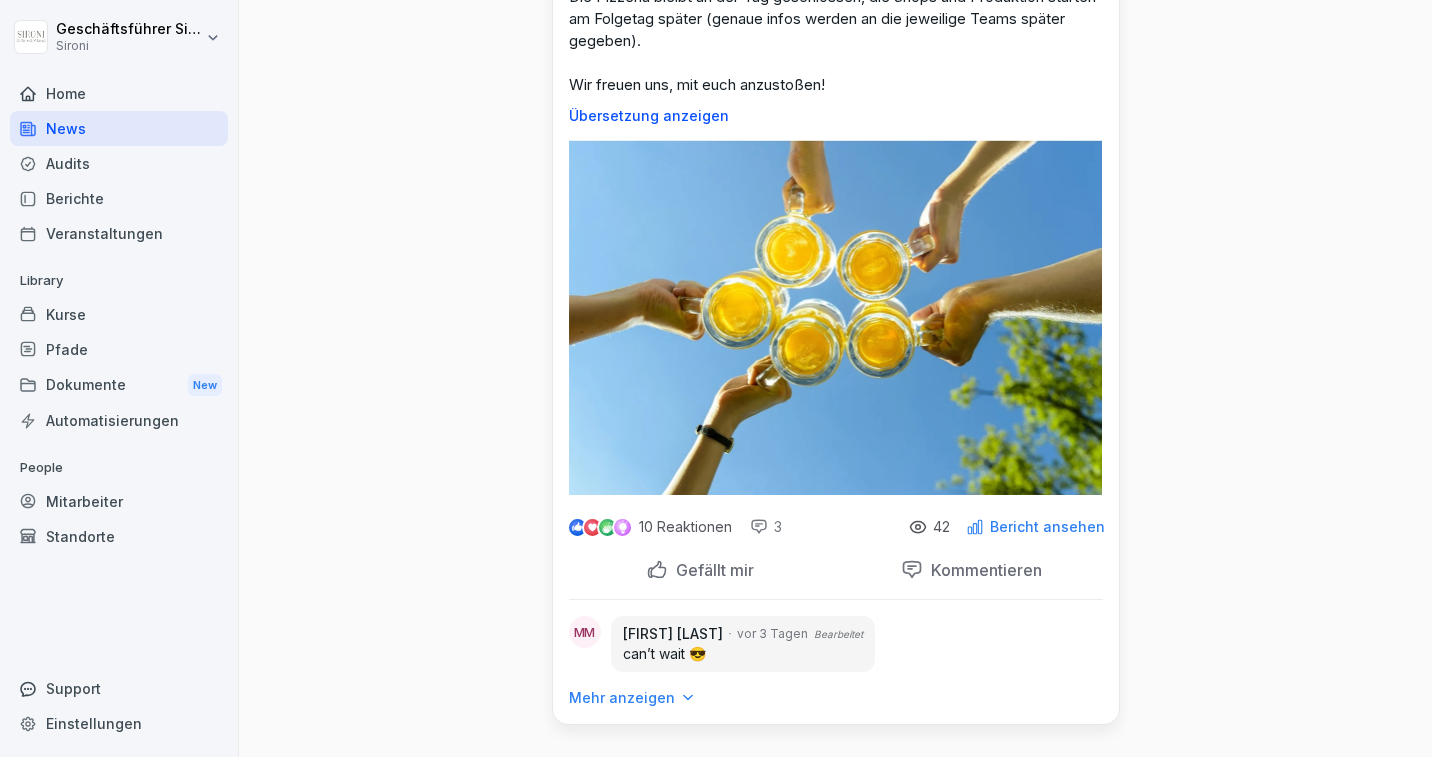 scroll, scrollTop: 0, scrollLeft: 0, axis: both 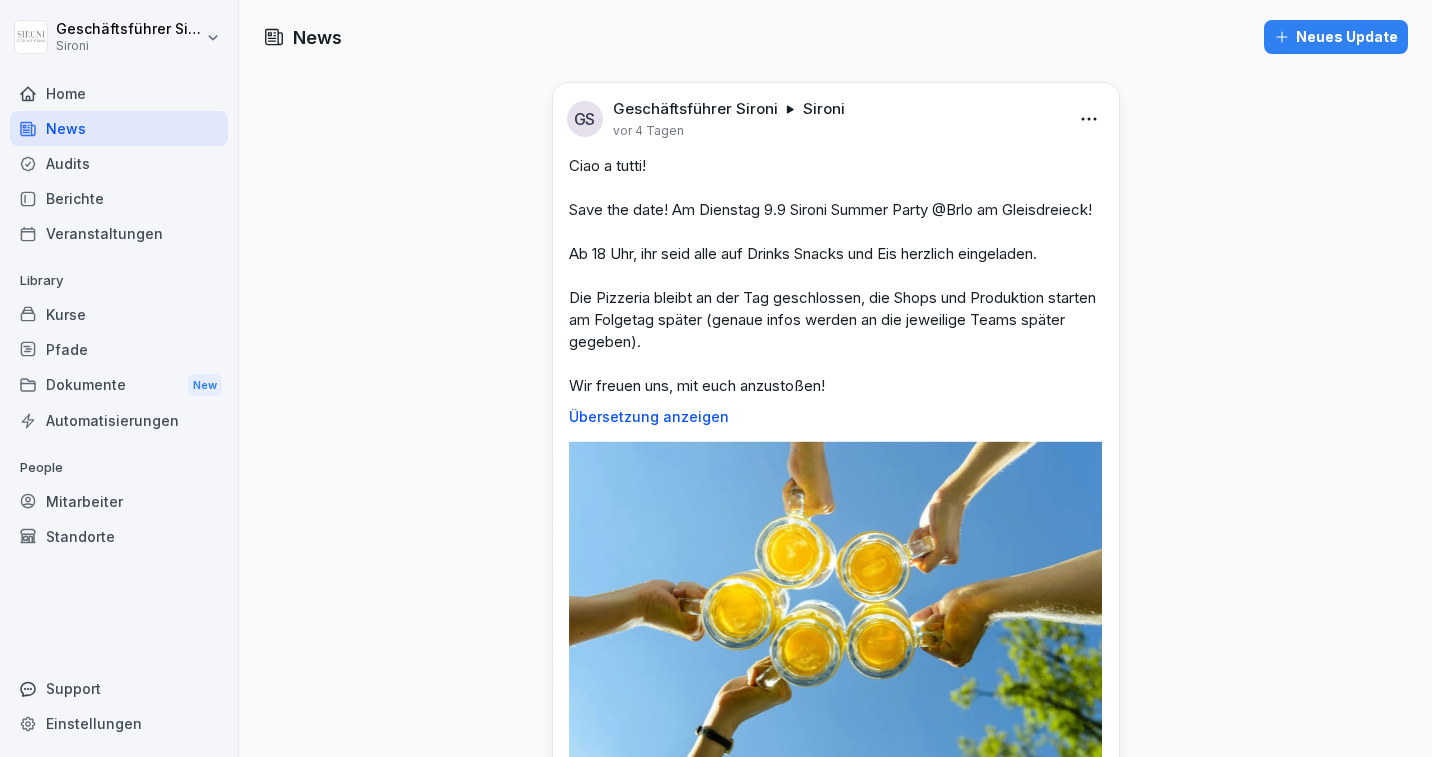 click on "Veranstaltungen" at bounding box center [119, 233] 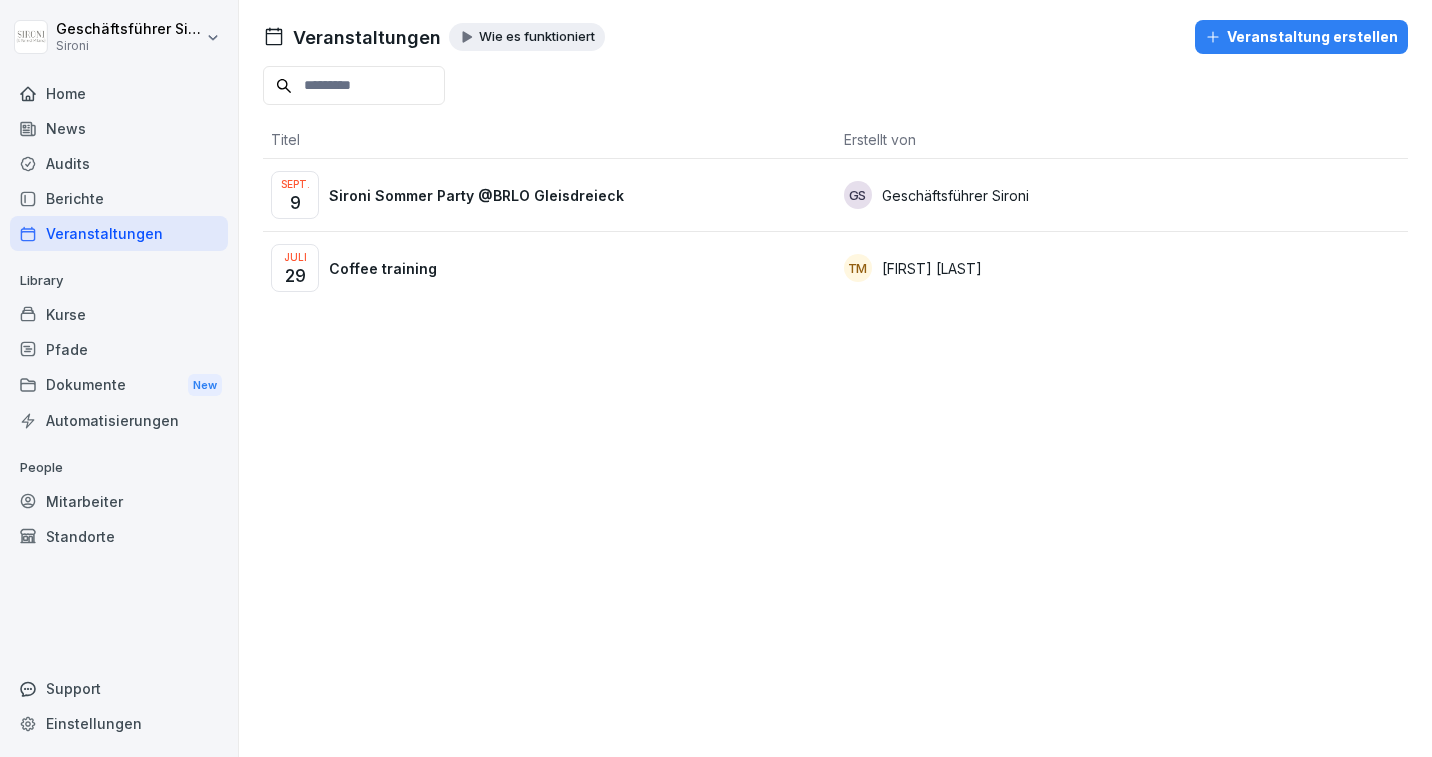 click on "Sironi Sommer Party @BRLO Gleisdreieck" at bounding box center [476, 195] 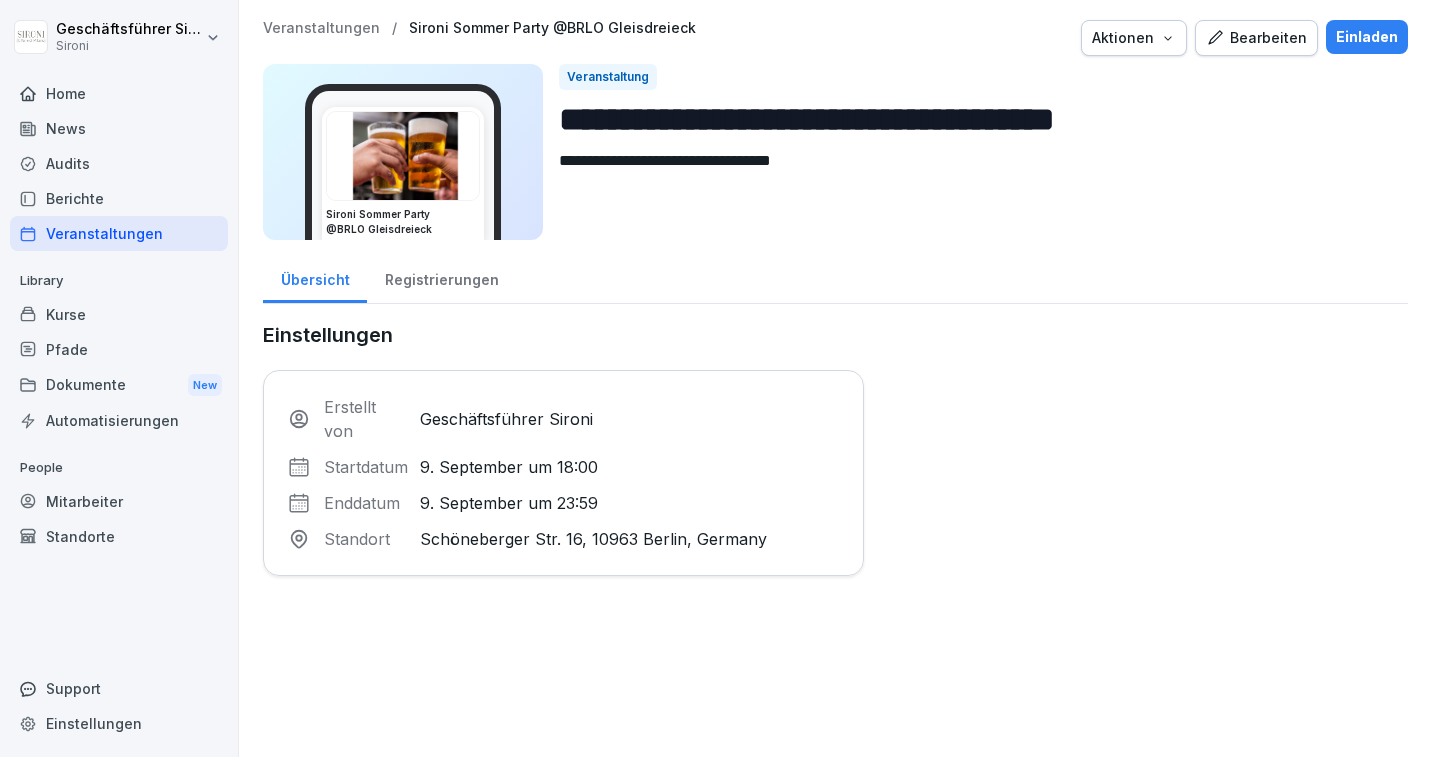 scroll, scrollTop: 0, scrollLeft: 0, axis: both 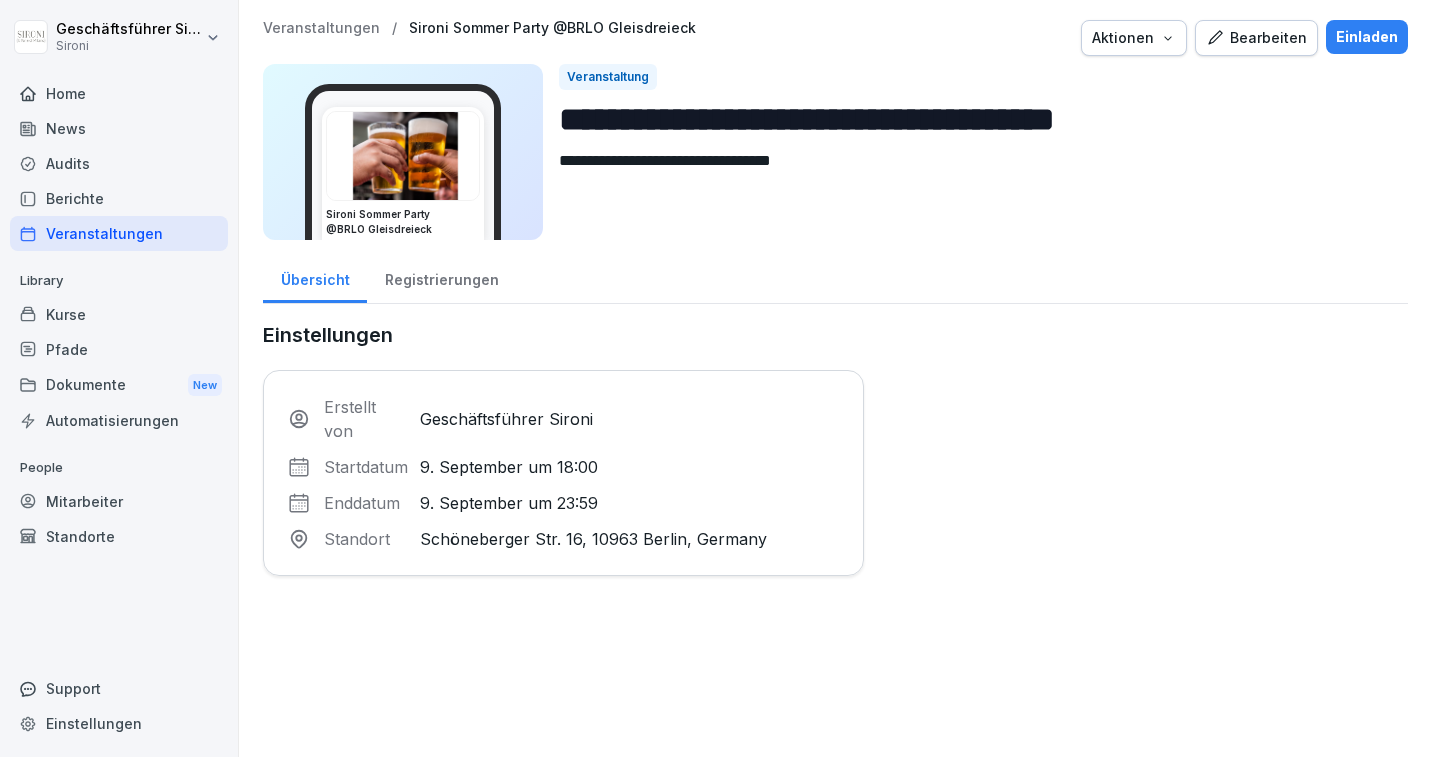 click on "Registrierungen" at bounding box center [441, 277] 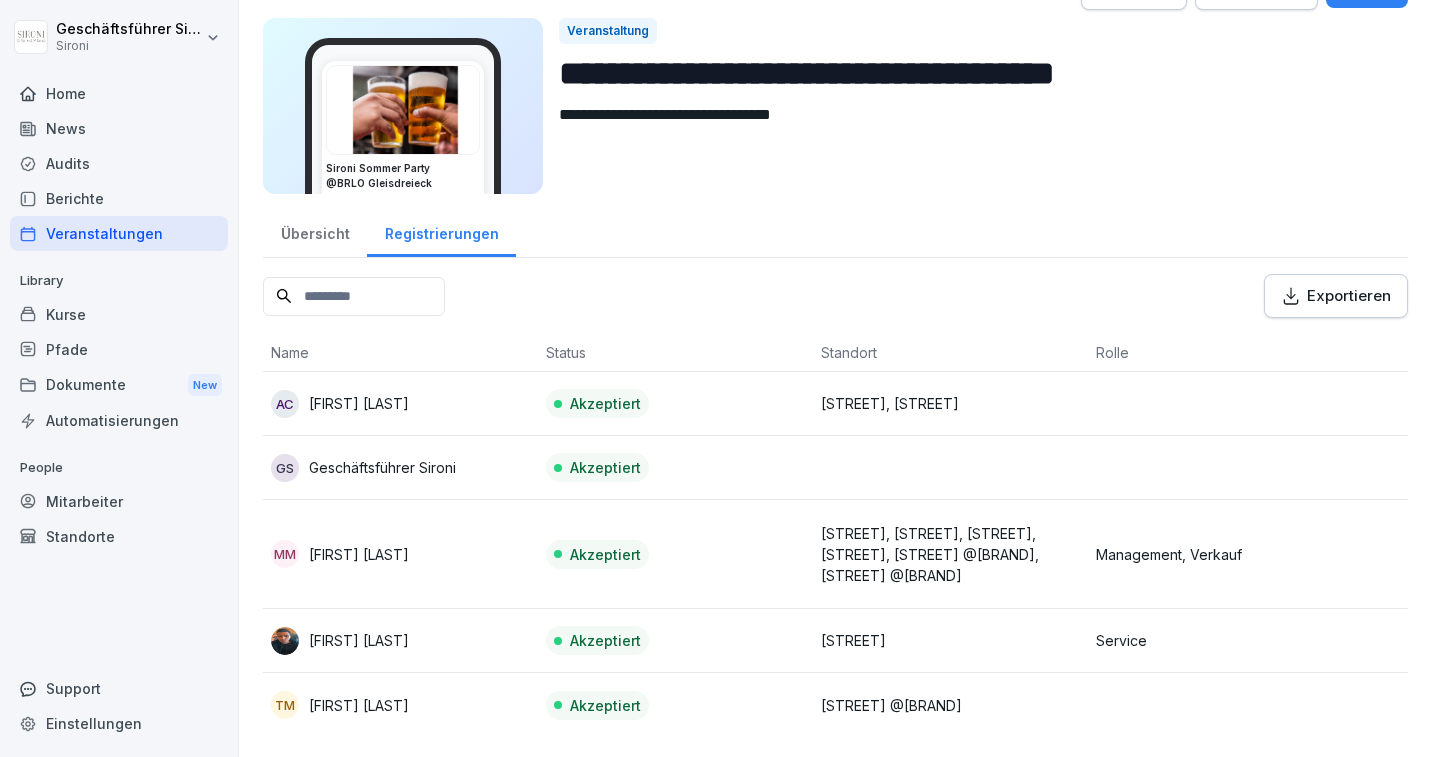 scroll, scrollTop: 0, scrollLeft: 0, axis: both 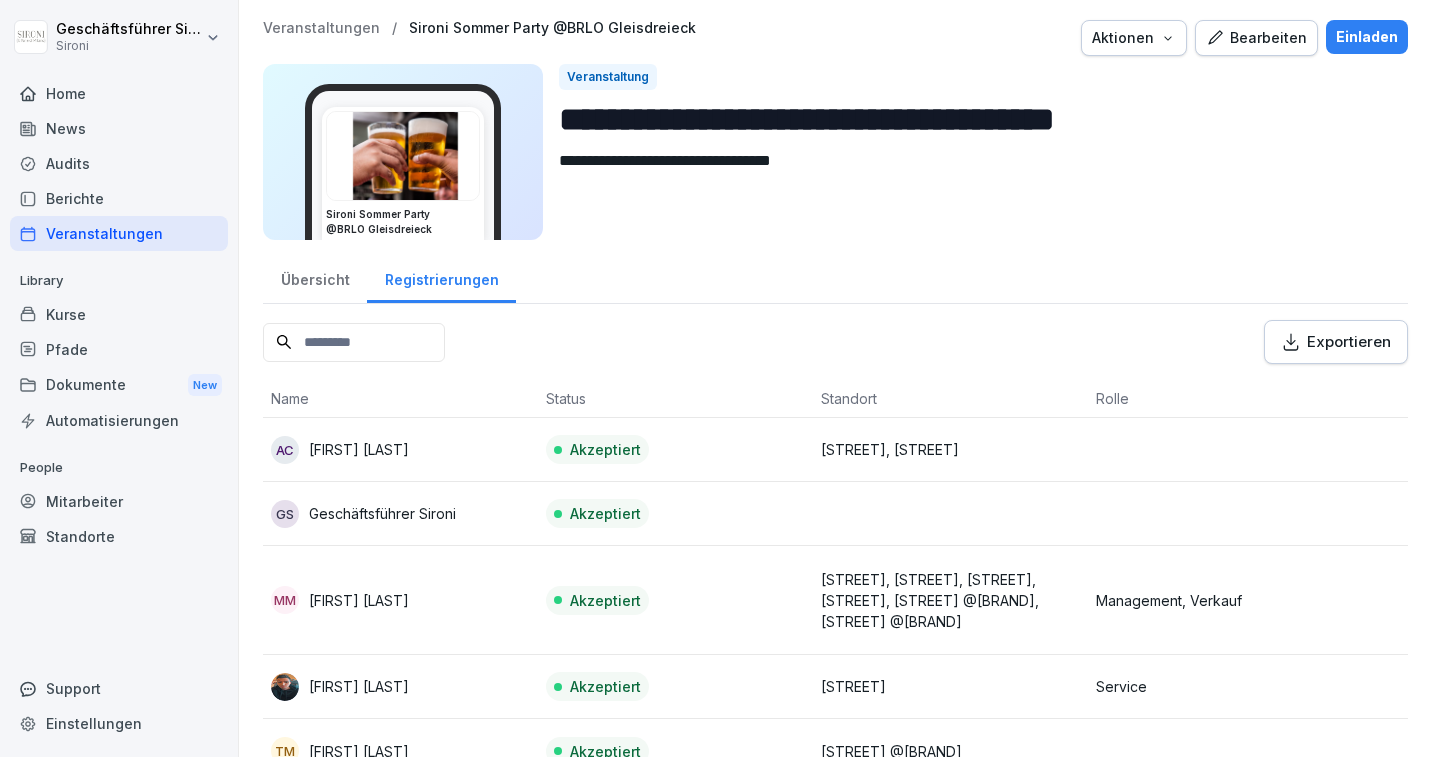 click on "Kurse" at bounding box center [119, 314] 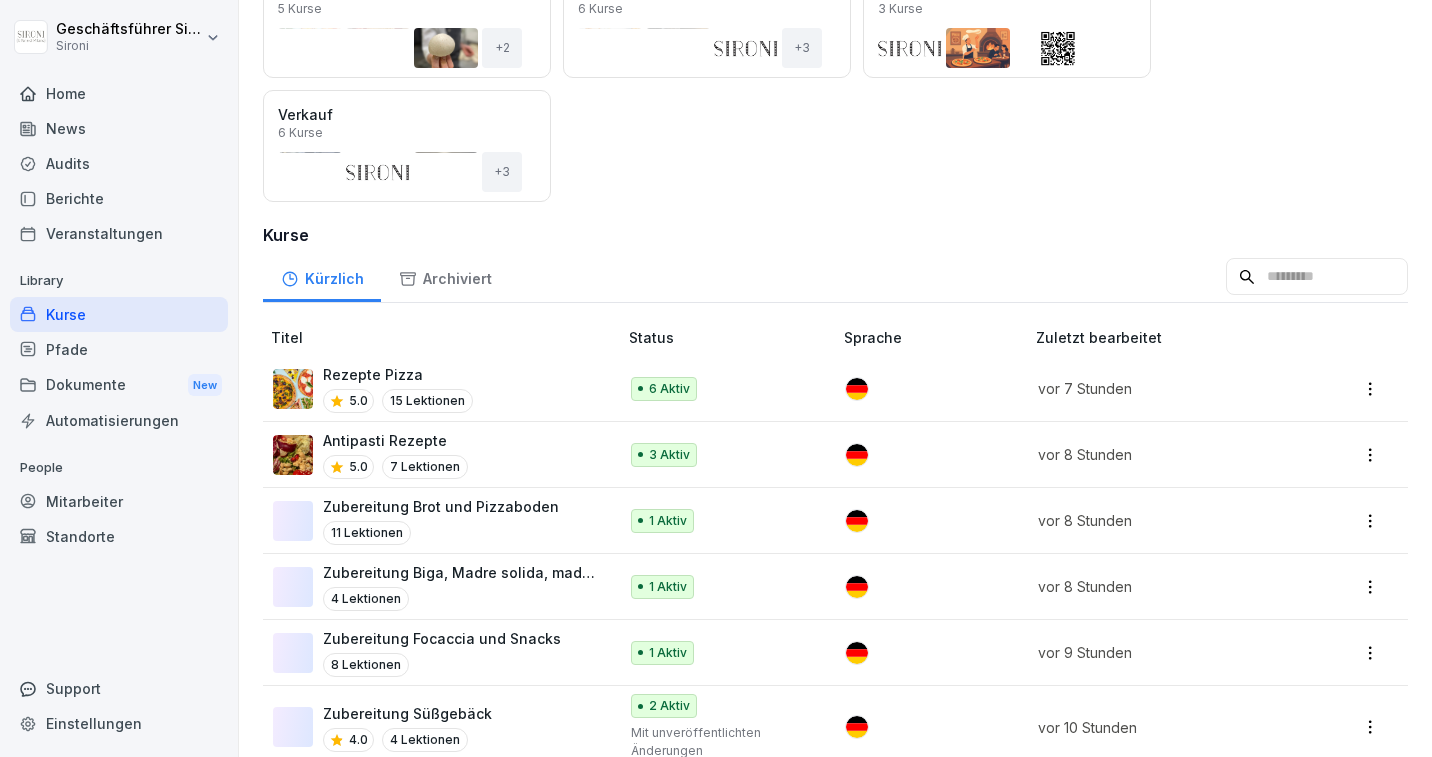 scroll, scrollTop: 311, scrollLeft: 0, axis: vertical 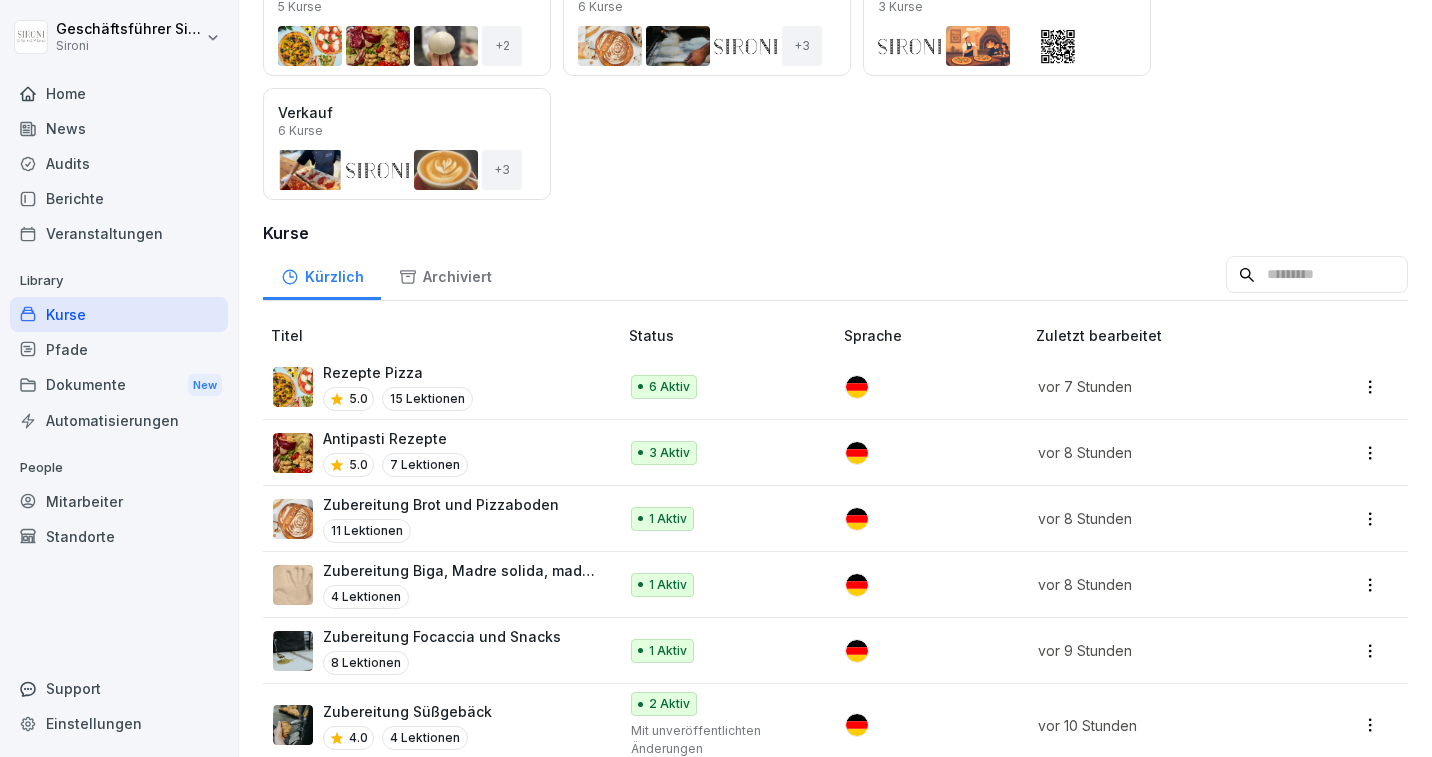 click on "Zubereitung Biga, Madre solida, madre liquida" at bounding box center [460, 570] 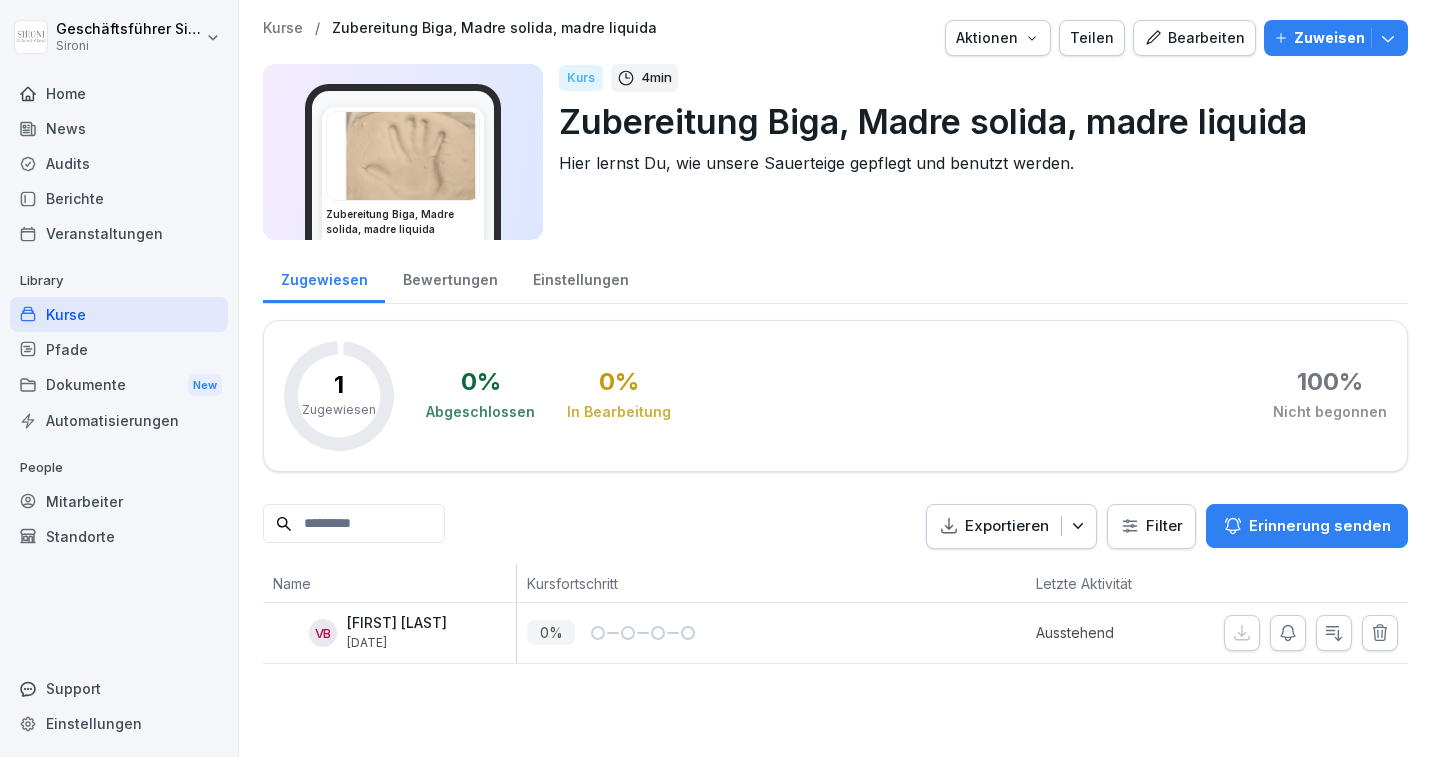 scroll, scrollTop: 0, scrollLeft: 0, axis: both 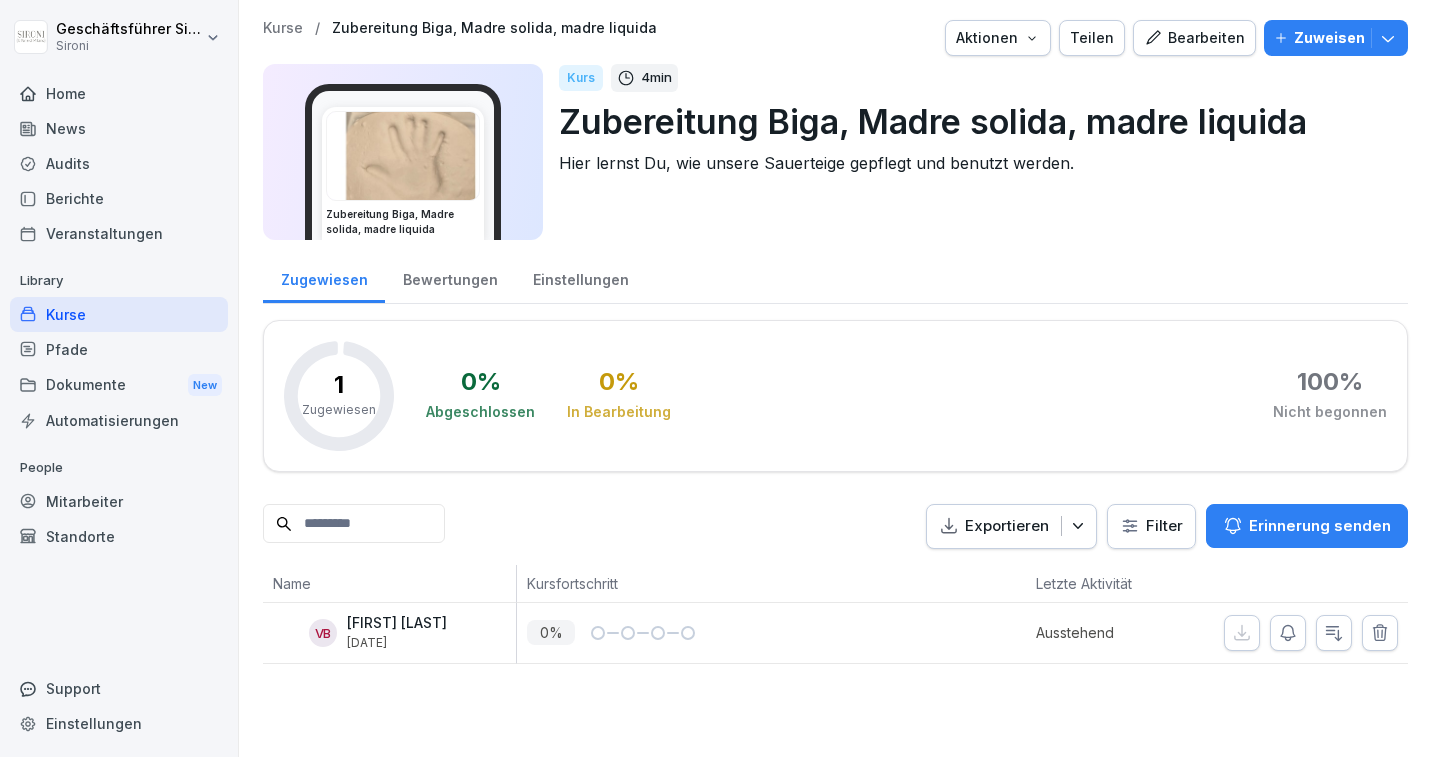 click on "Bearbeiten" at bounding box center [1194, 38] 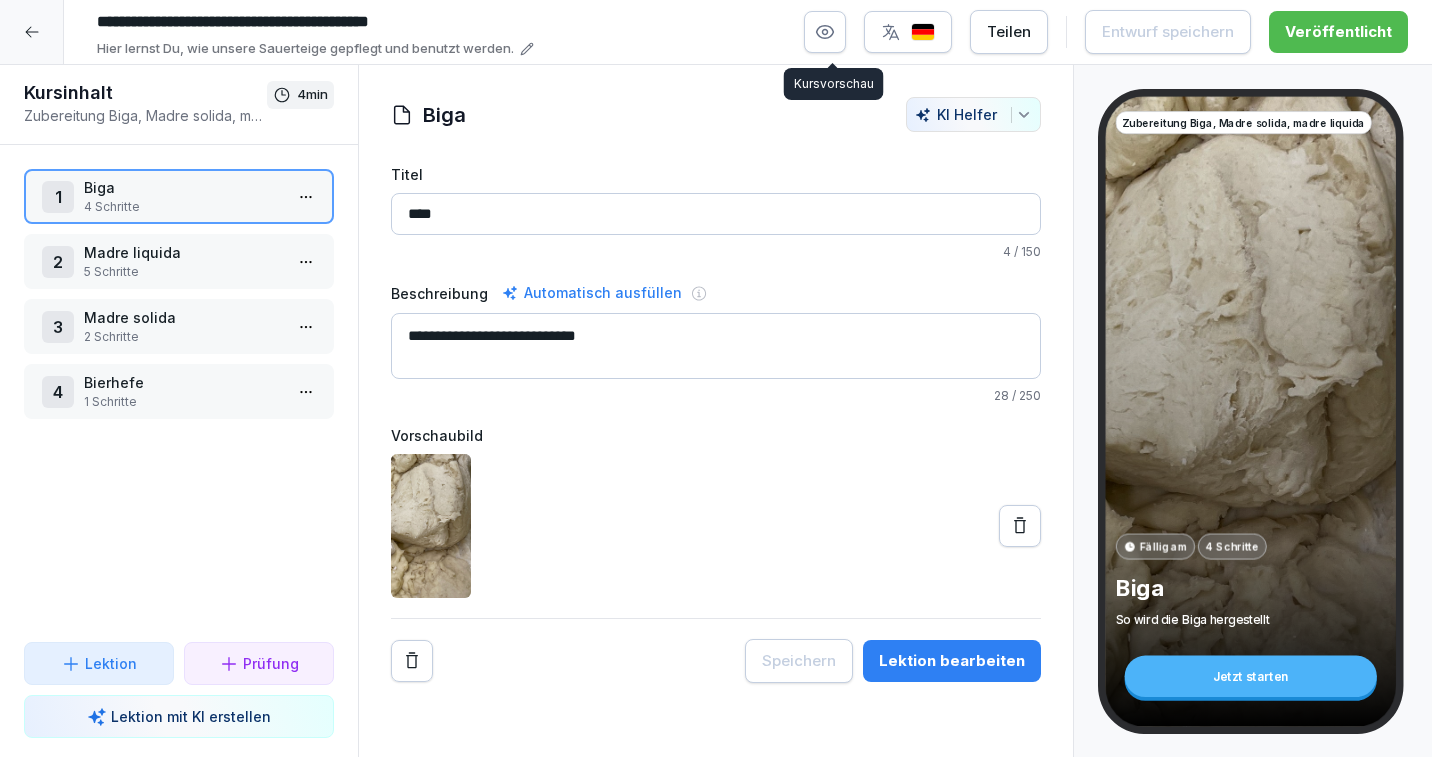click 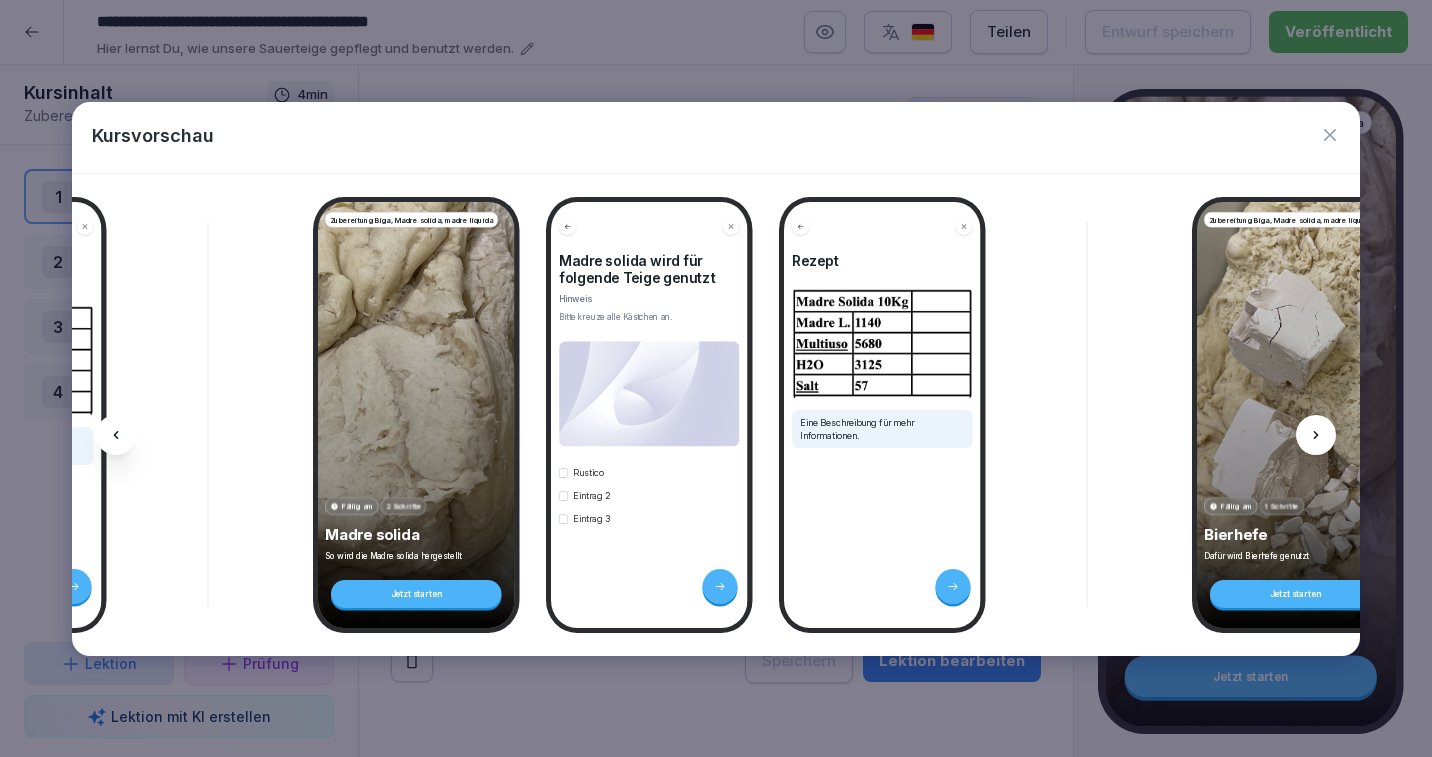 scroll, scrollTop: 0, scrollLeft: 3203, axis: horizontal 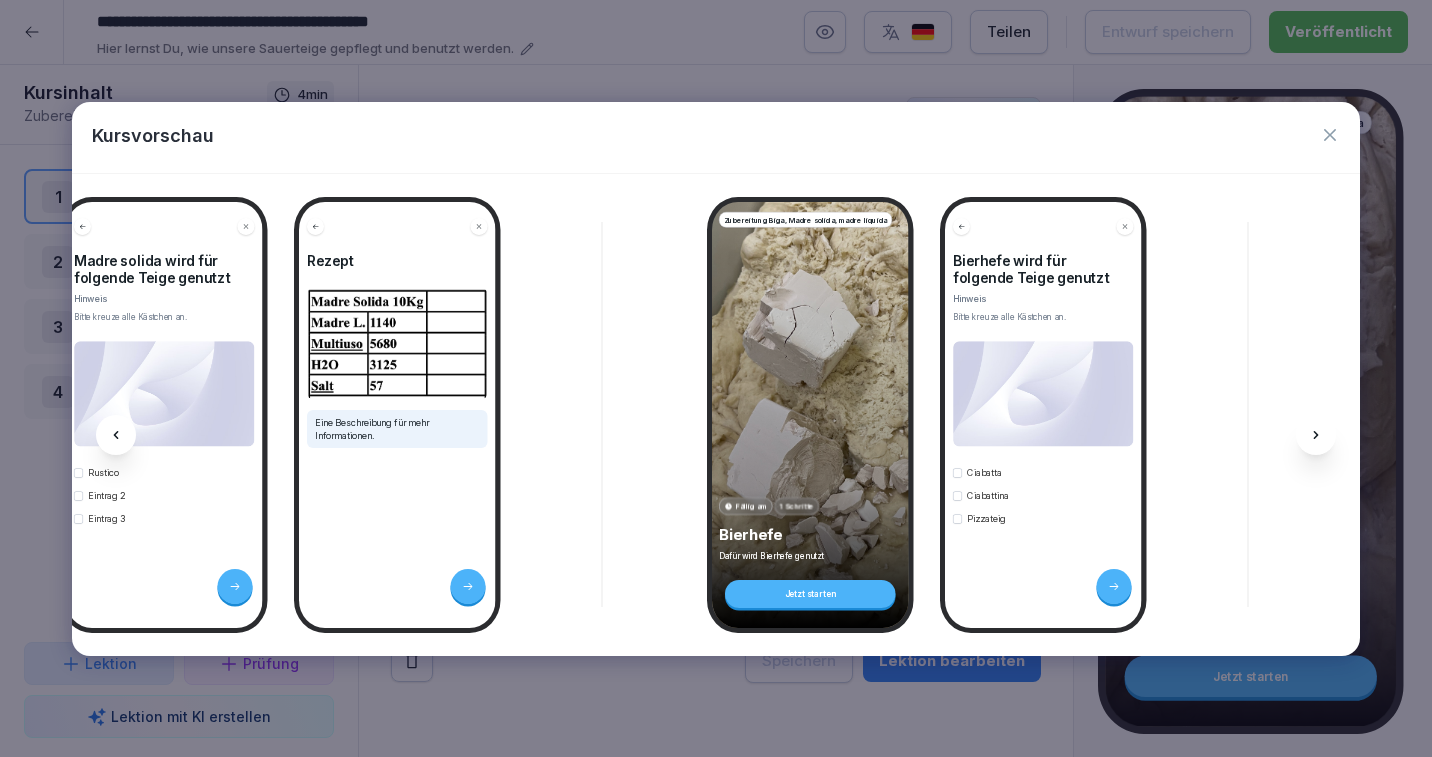 click 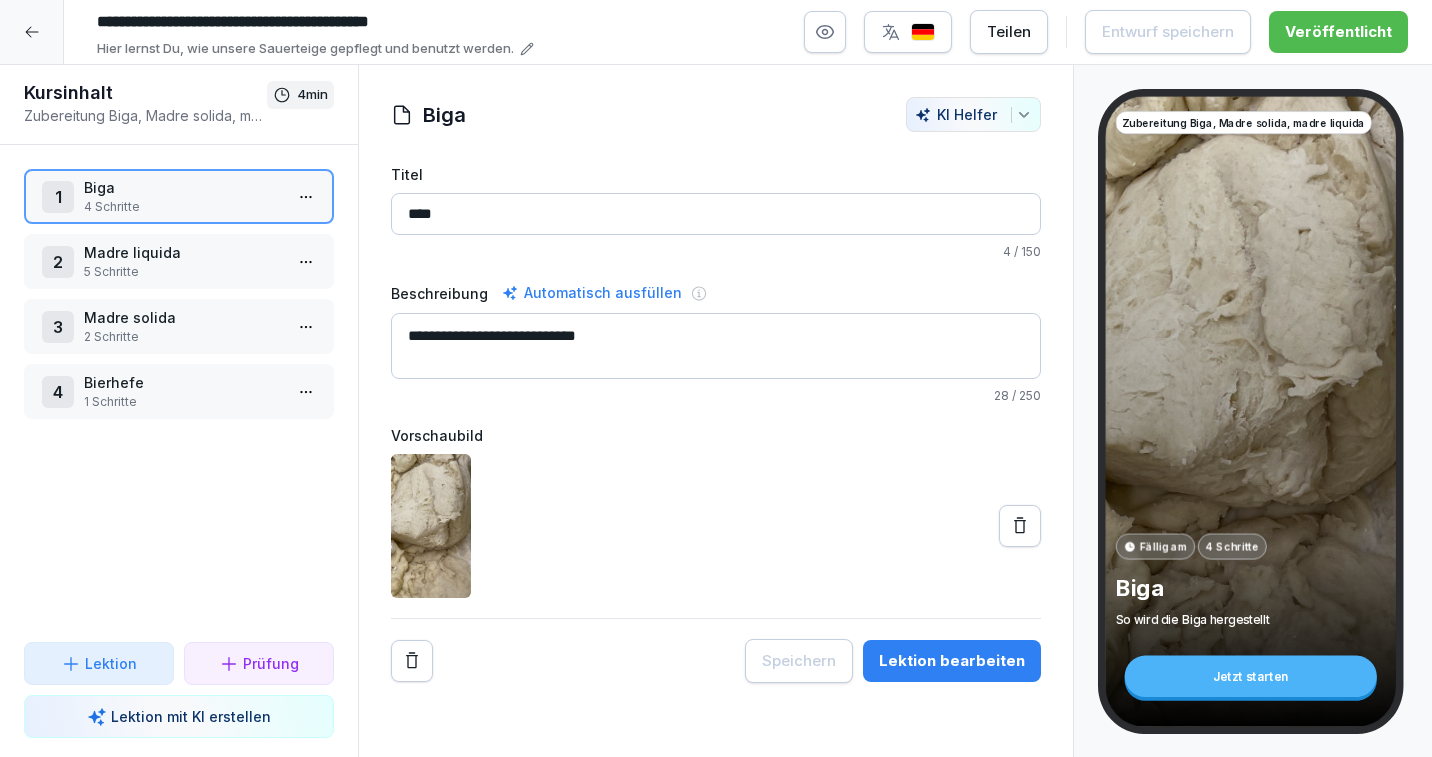 click 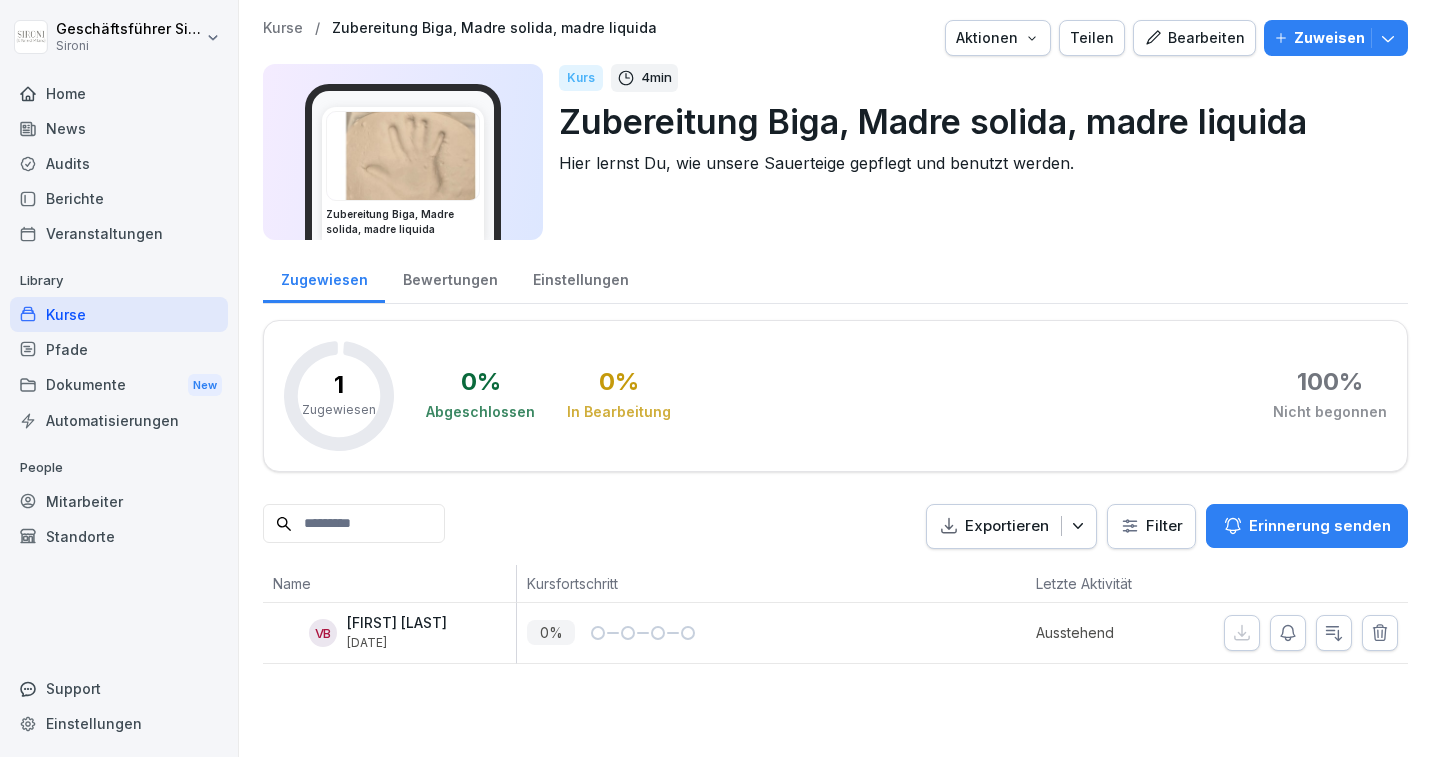 click on "Kurse" at bounding box center [119, 314] 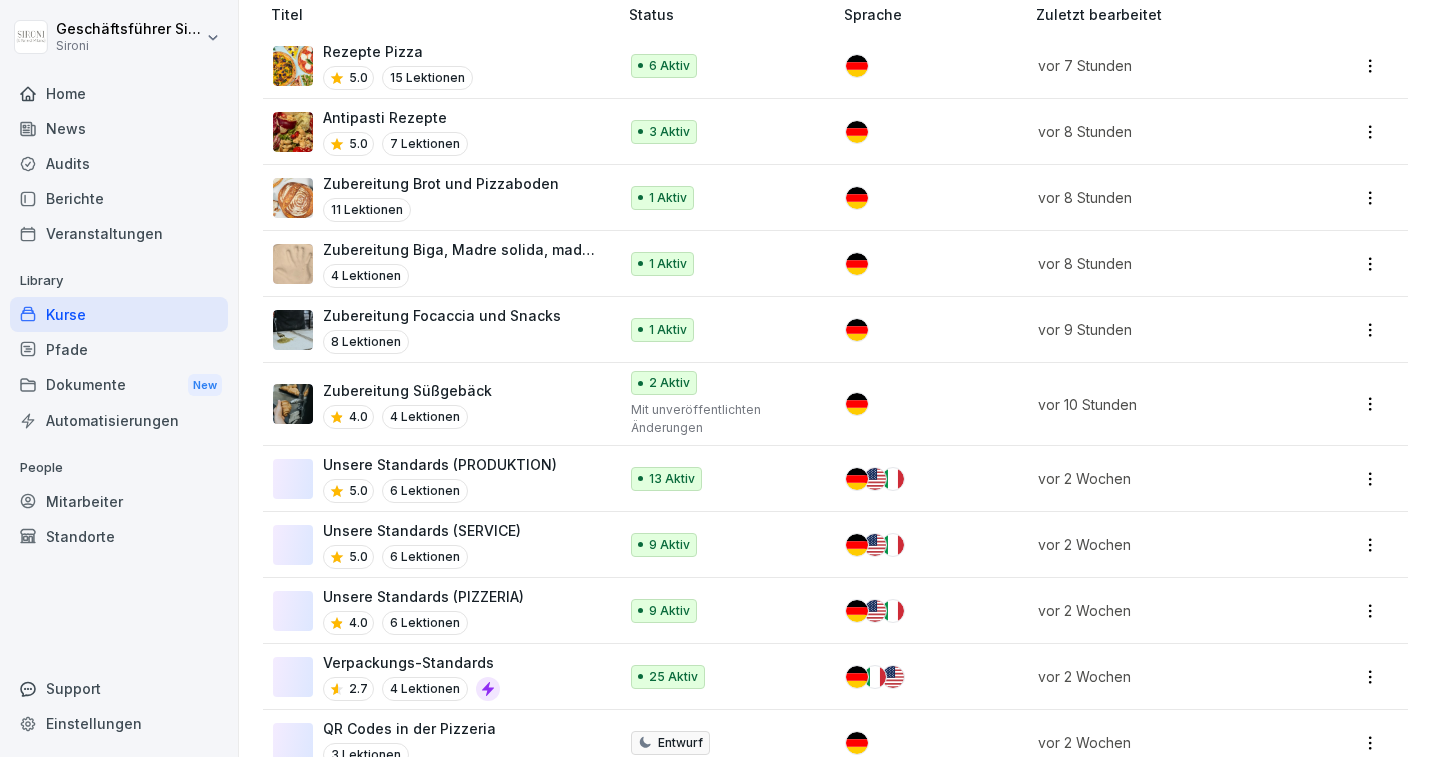 scroll, scrollTop: 685, scrollLeft: 0, axis: vertical 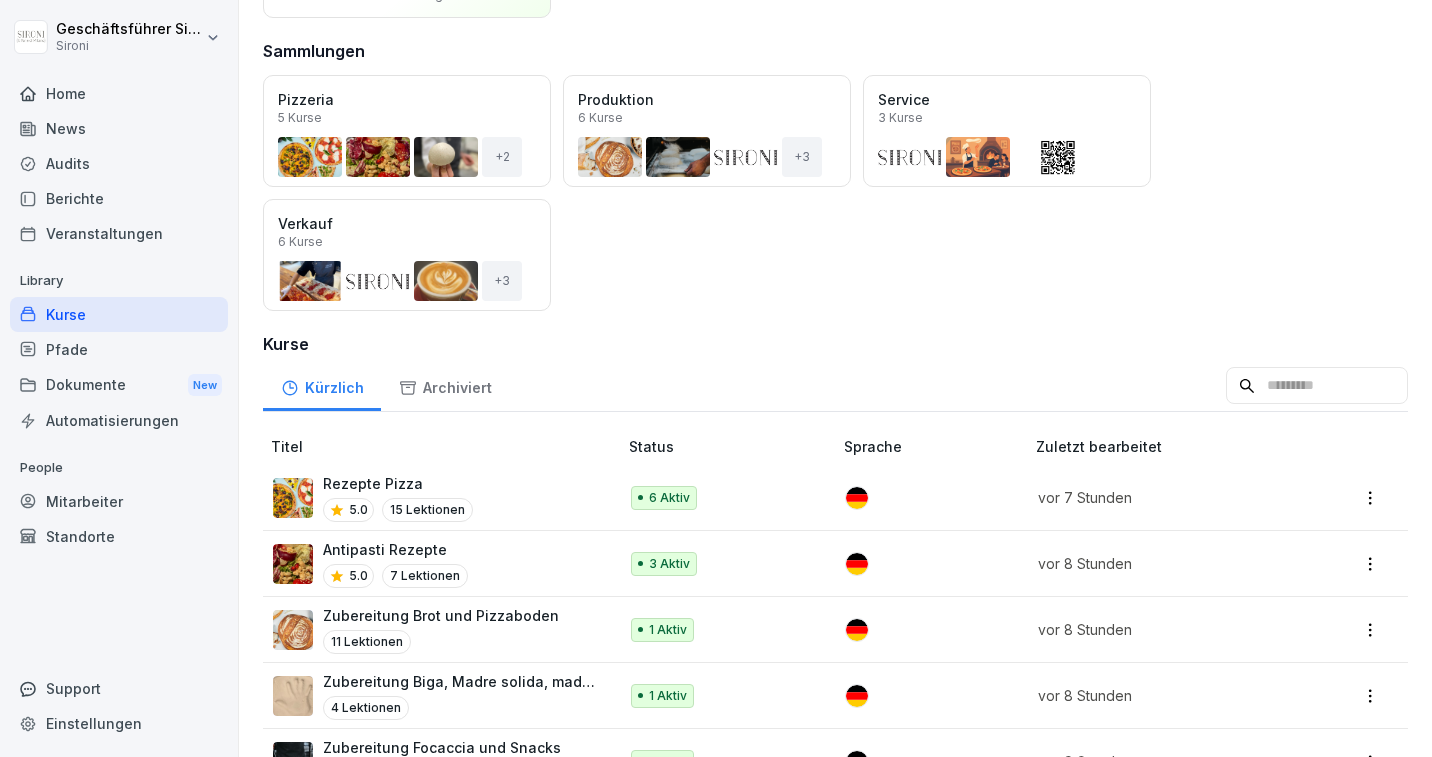 click on "Öffnen" at bounding box center (0, 0) 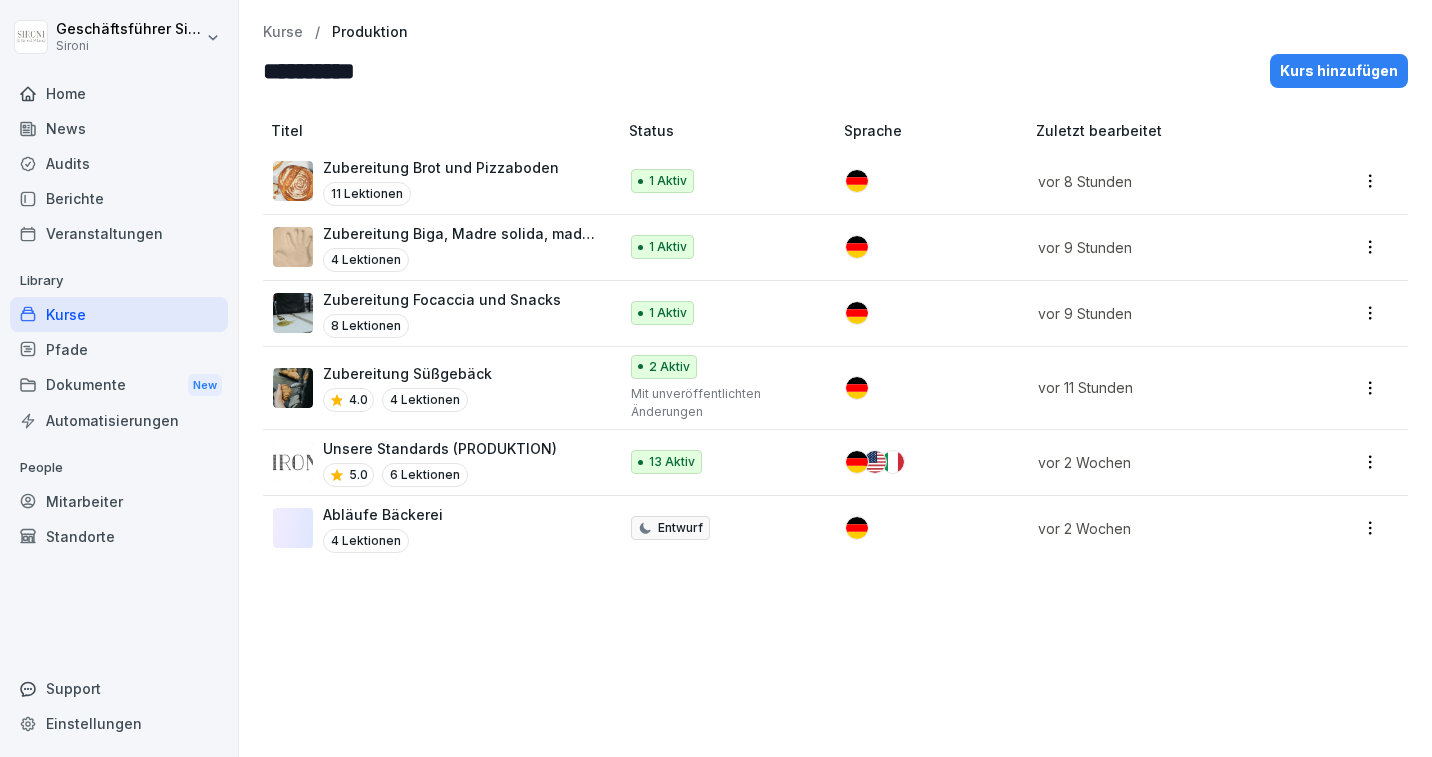 scroll, scrollTop: 0, scrollLeft: 0, axis: both 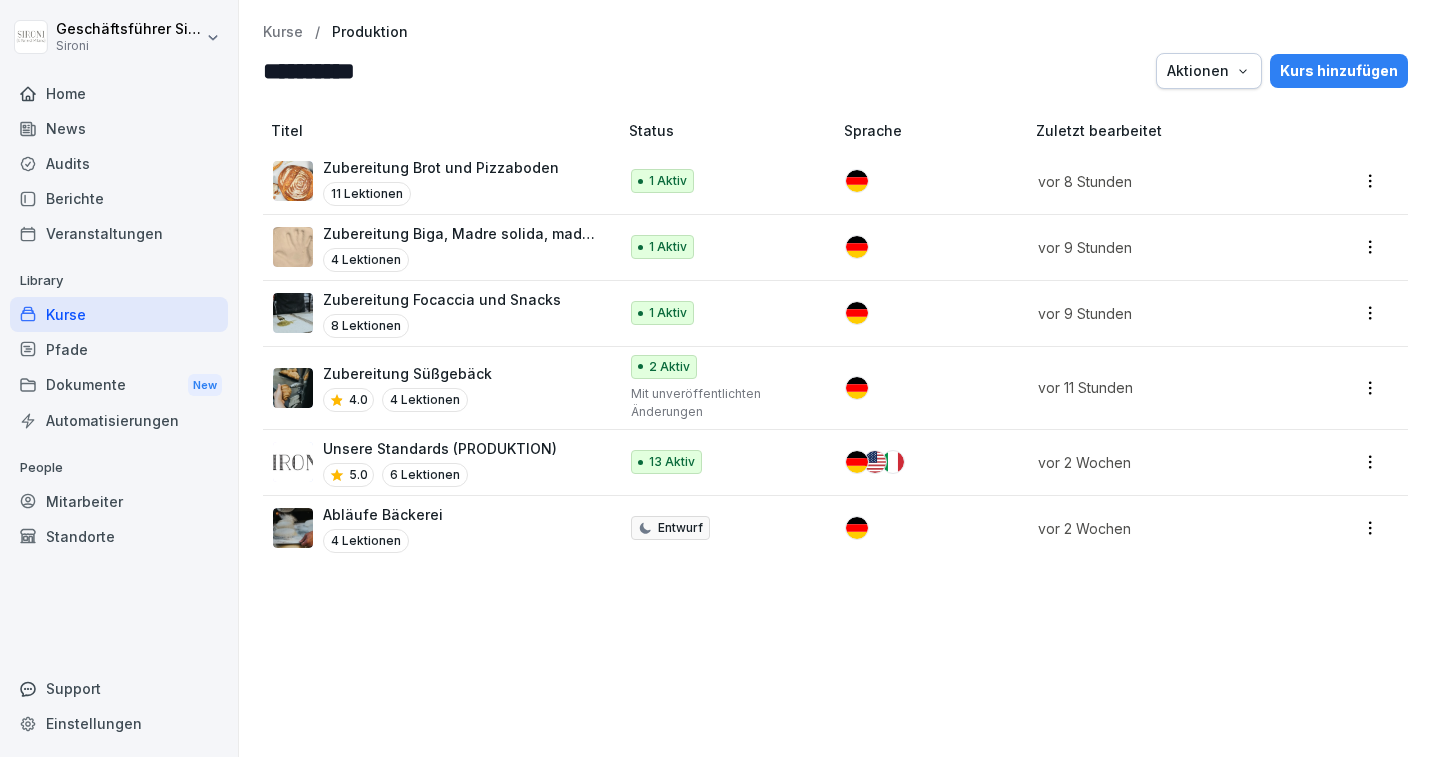 click on "Zubereitung Focaccia und Snacks" at bounding box center (442, 299) 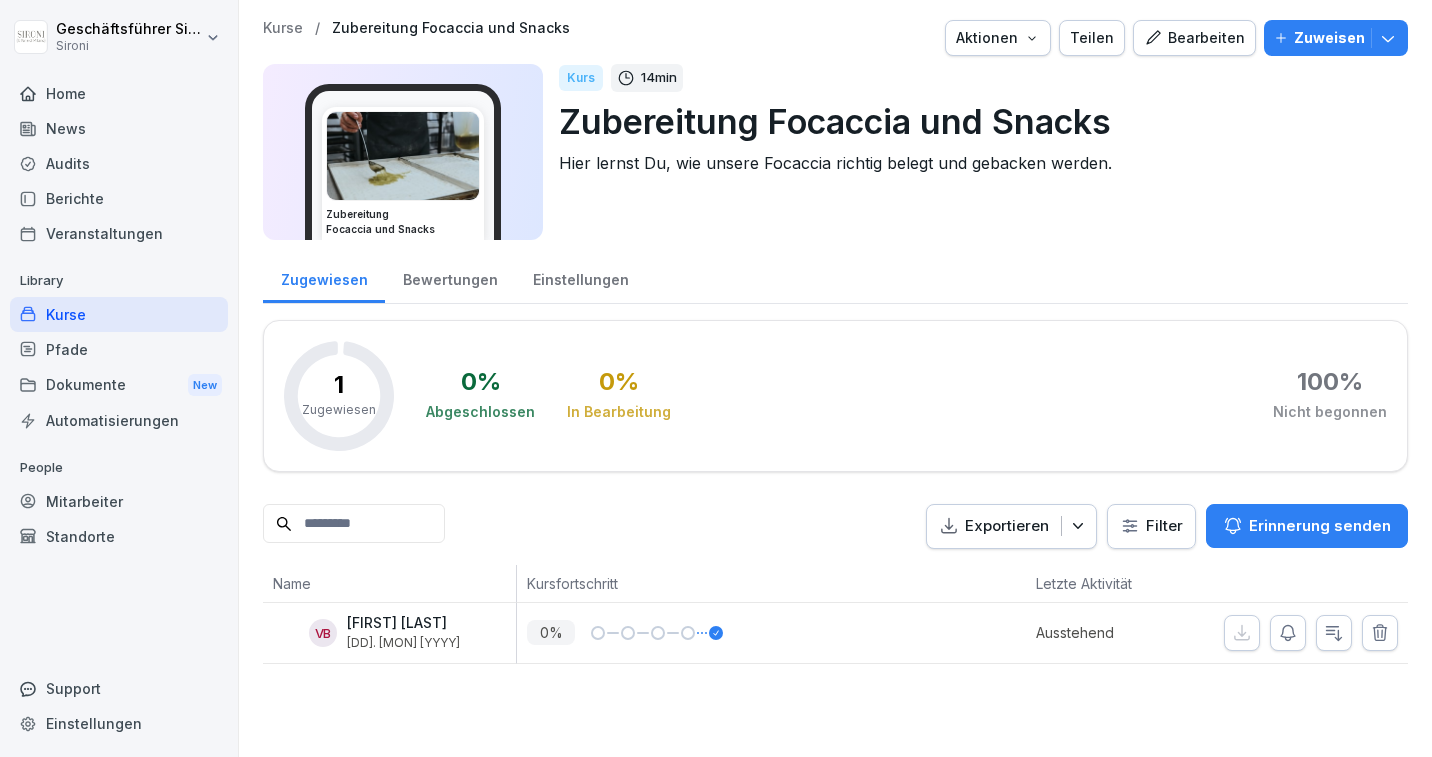 scroll, scrollTop: 0, scrollLeft: 0, axis: both 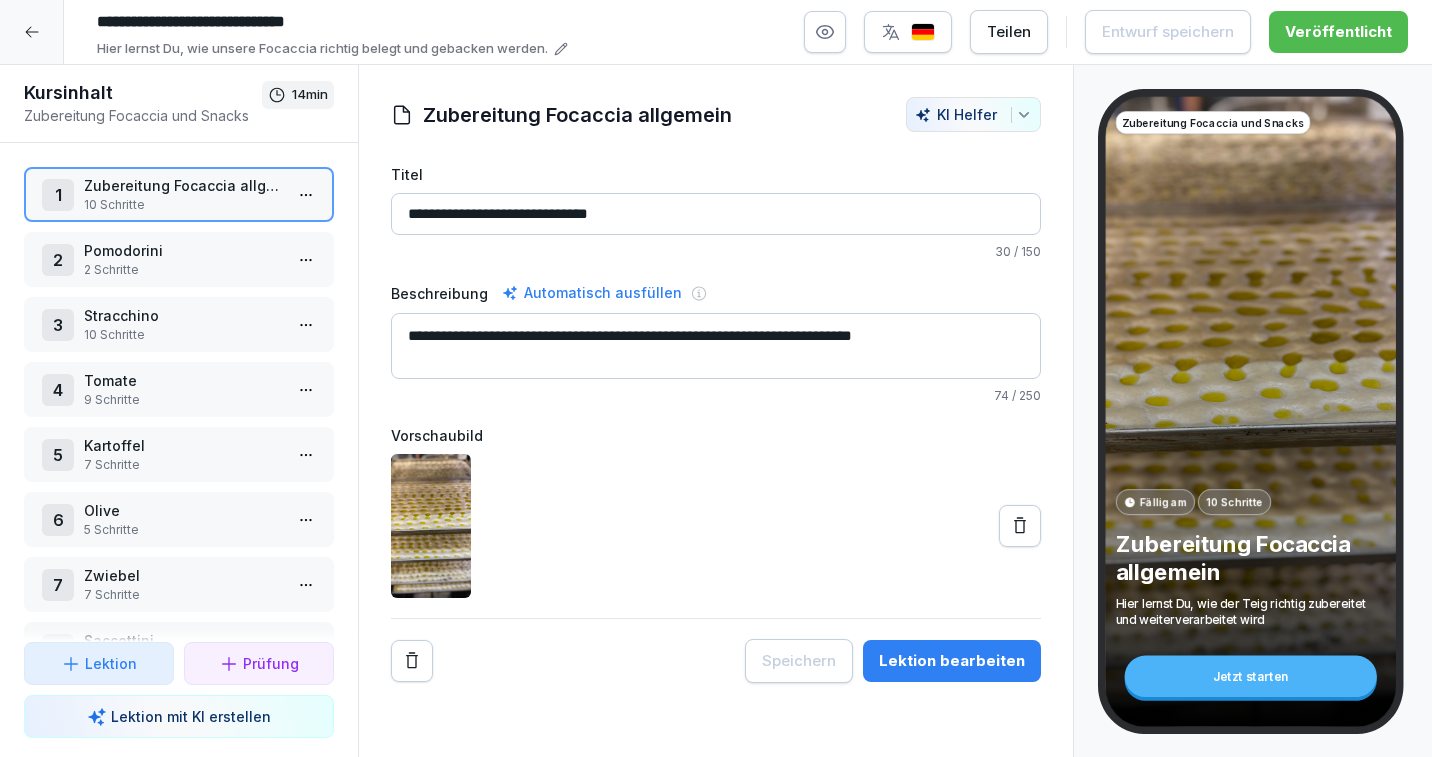 click on "10 Schritte" at bounding box center (183, 205) 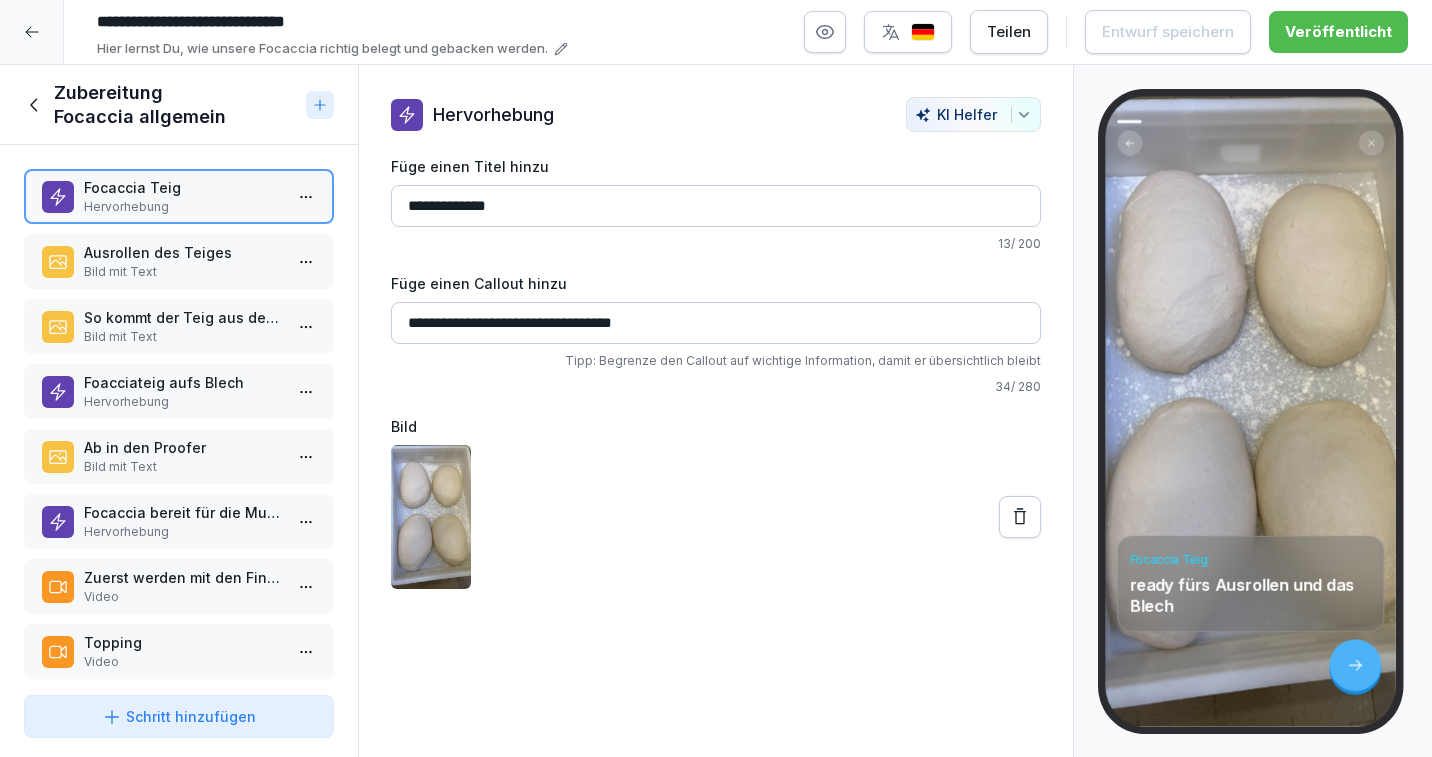 click on "Ausrollen des Teiges" at bounding box center [183, 252] 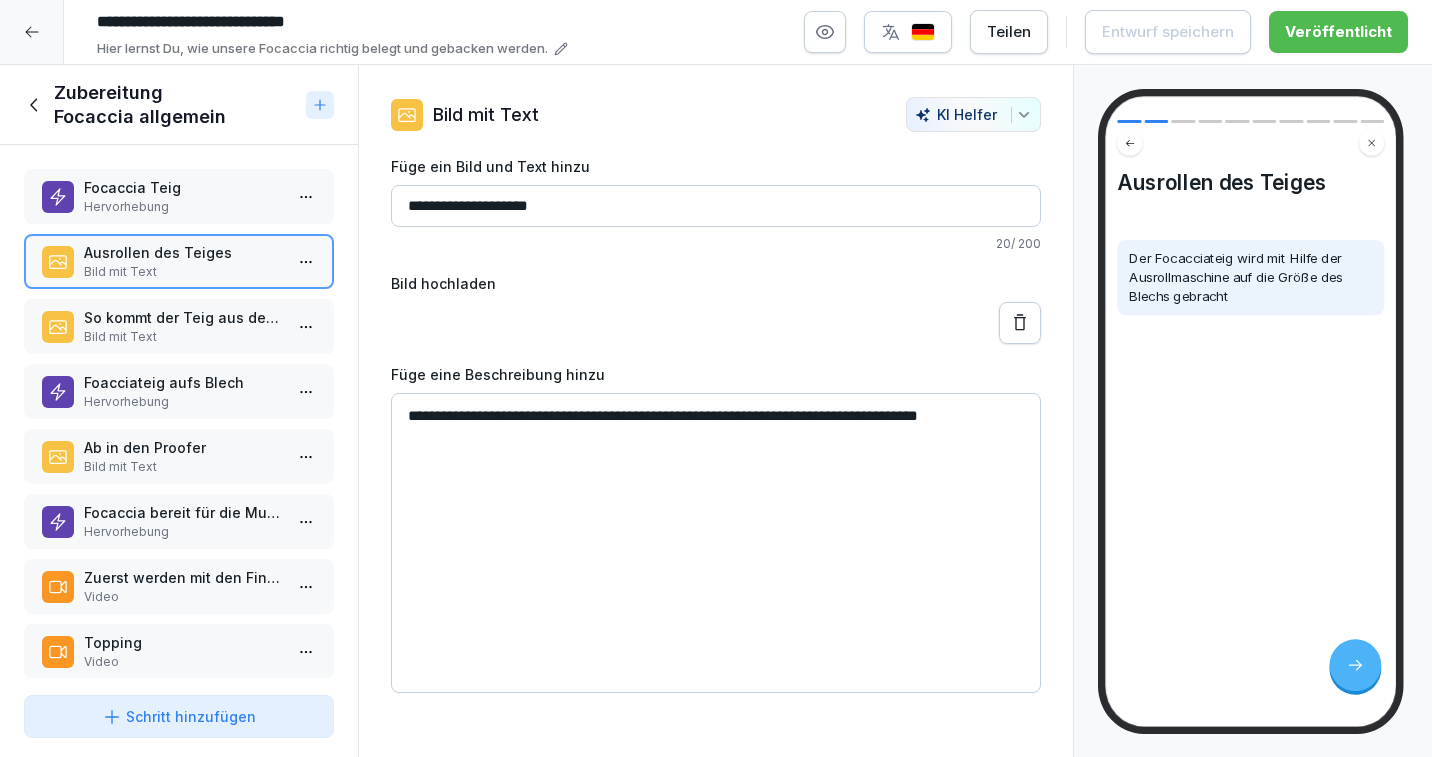 scroll, scrollTop: 40, scrollLeft: 0, axis: vertical 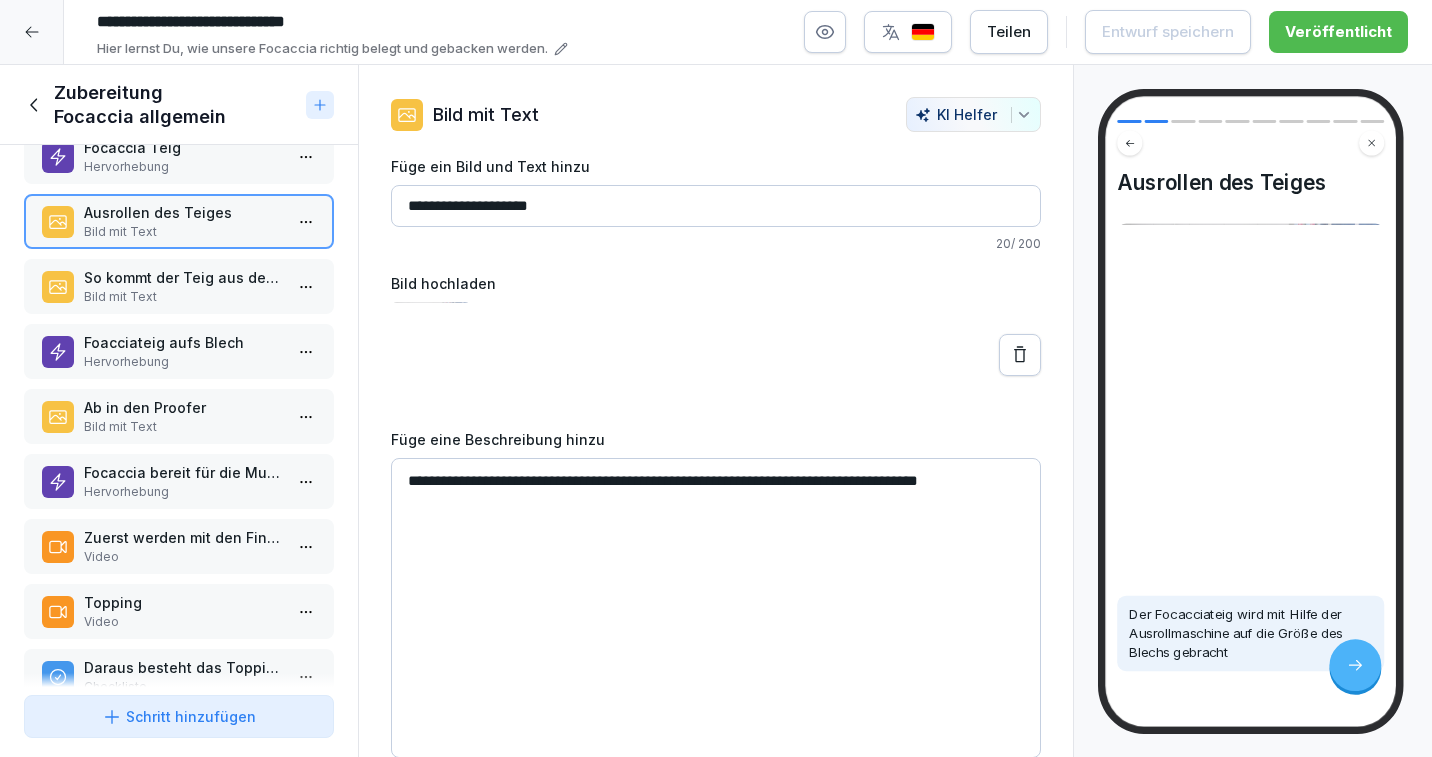 click on "So kommt der Teig aus der Maschine" at bounding box center (183, 277) 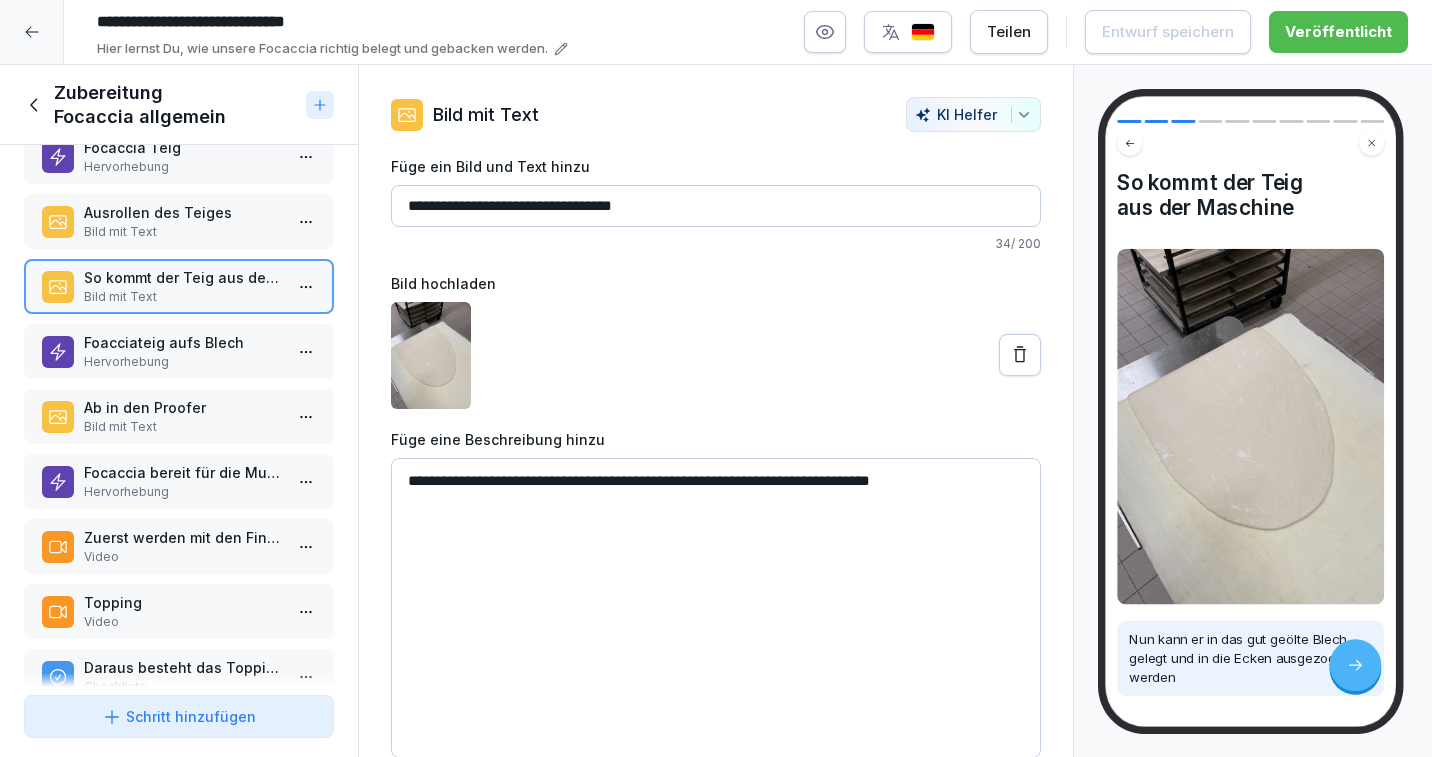 click on "Hervorhebung" at bounding box center (183, 362) 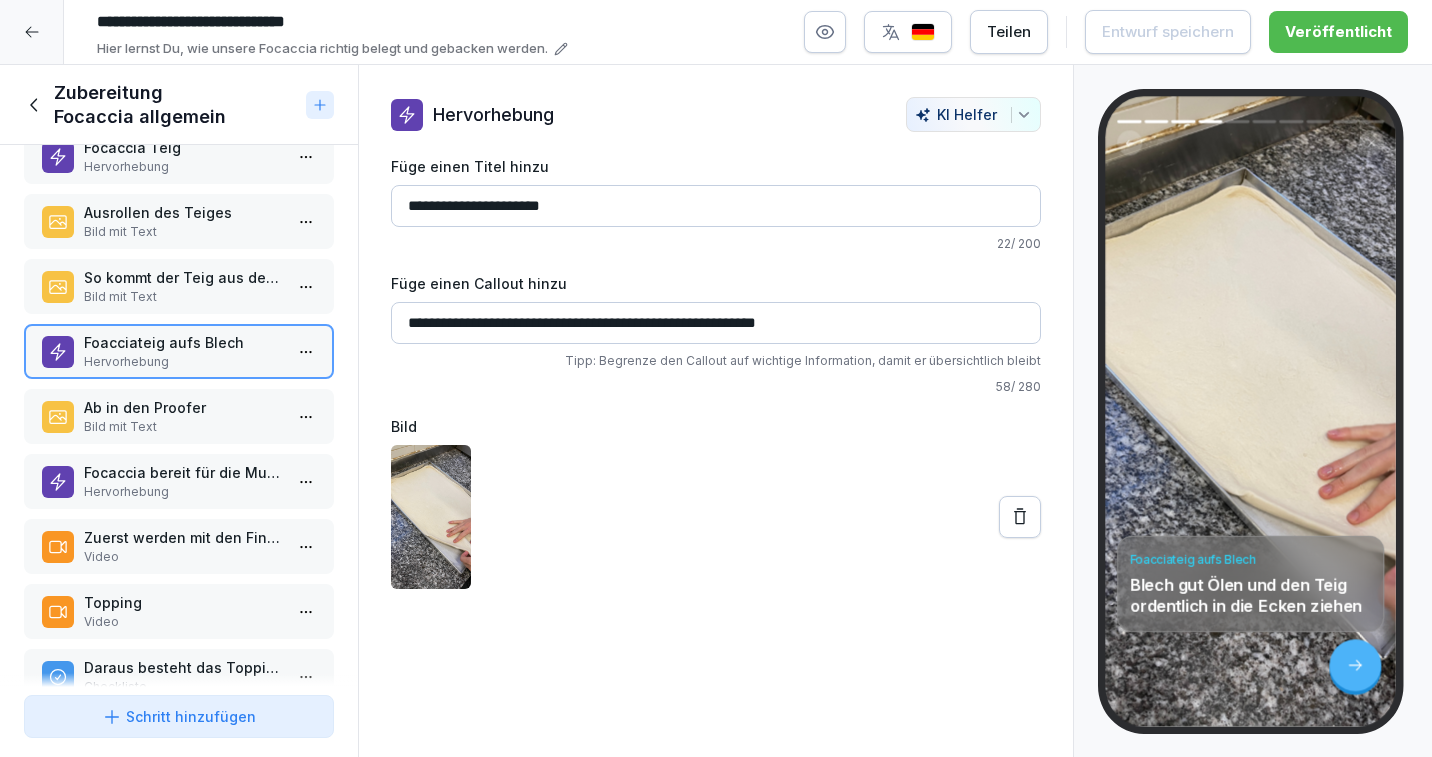 click on "Ab in den Proofer" at bounding box center (183, 407) 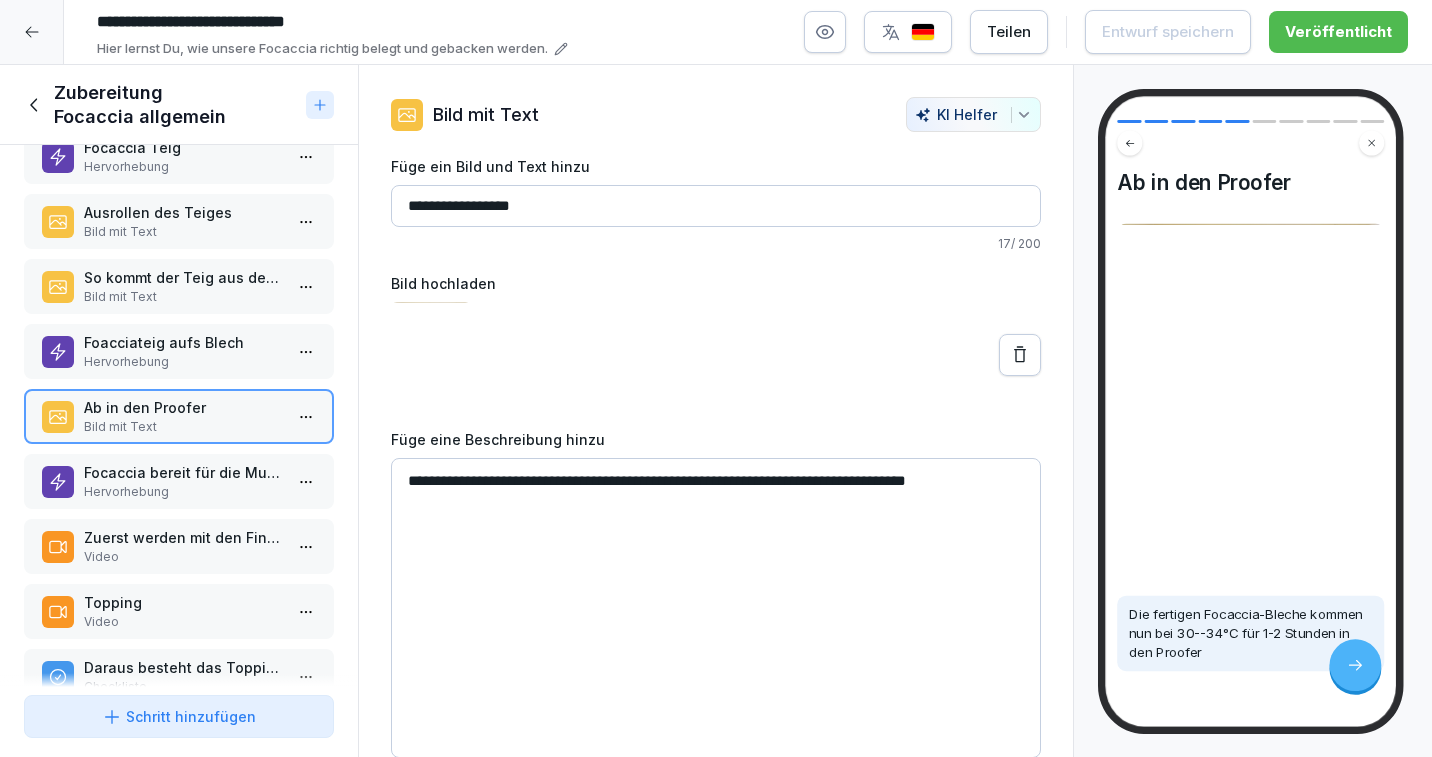 click on "Focaccia bereit für die Mulden und zum Belegen" at bounding box center (183, 472) 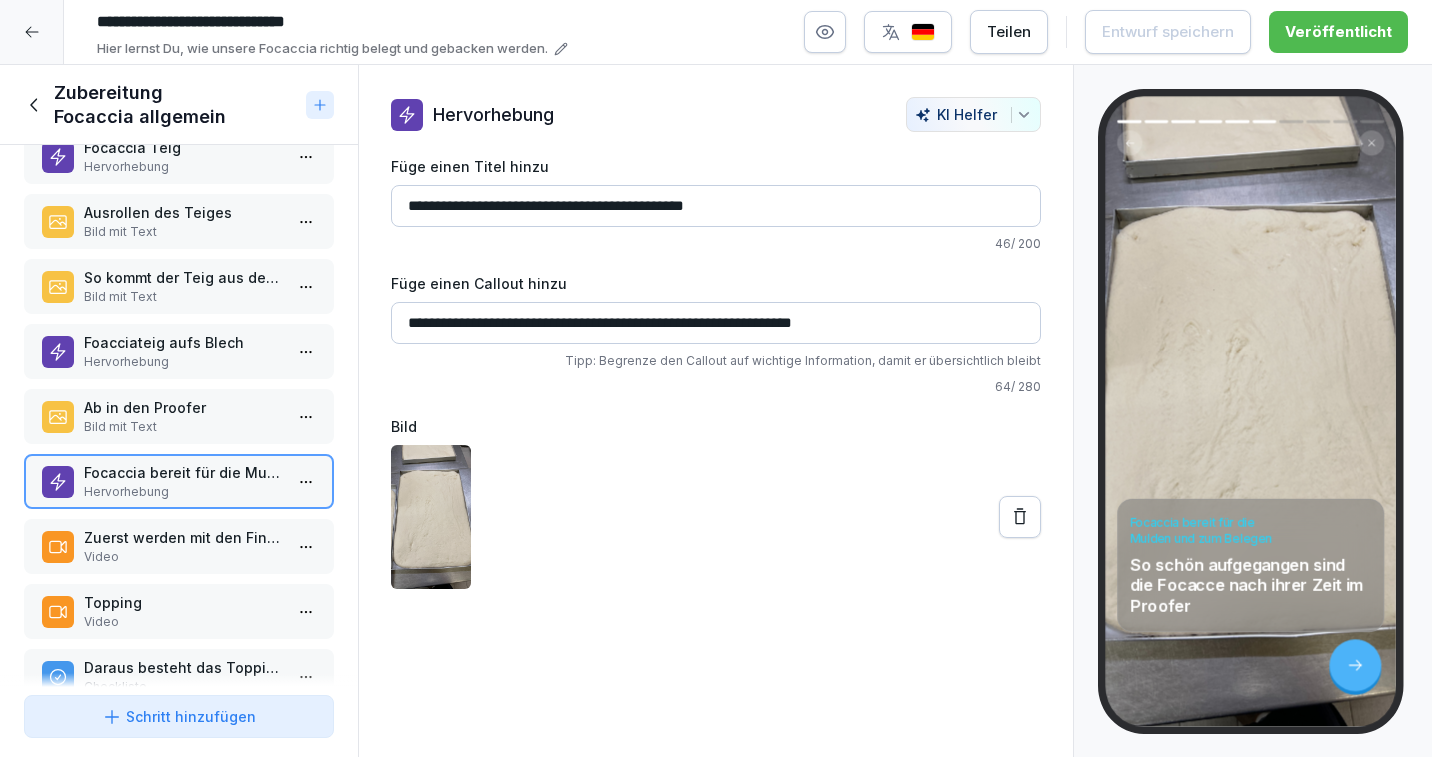 click on "Zuerst werden mit den Fingern die Mulden in den Teig gedrückt Video" at bounding box center [179, 546] 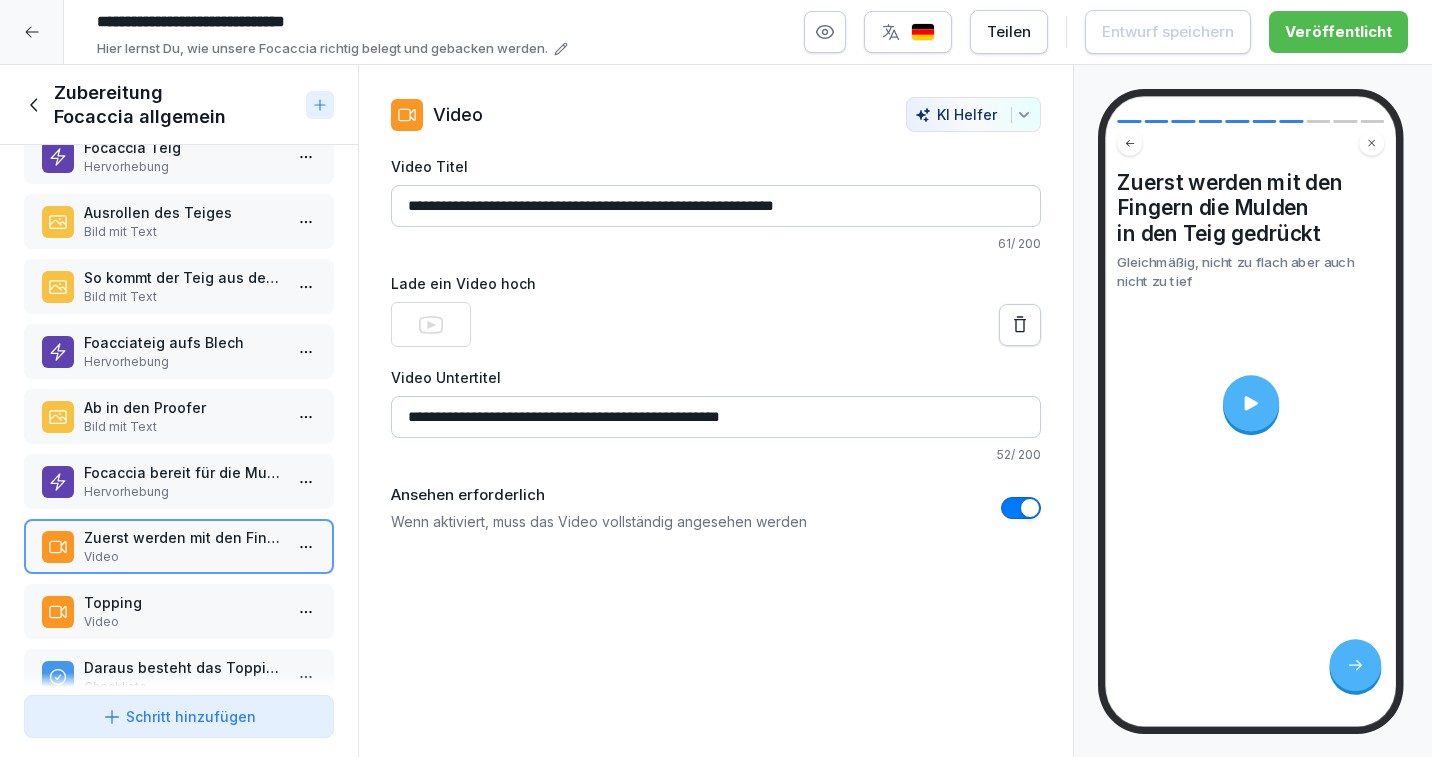 click on "Video" at bounding box center (183, 622) 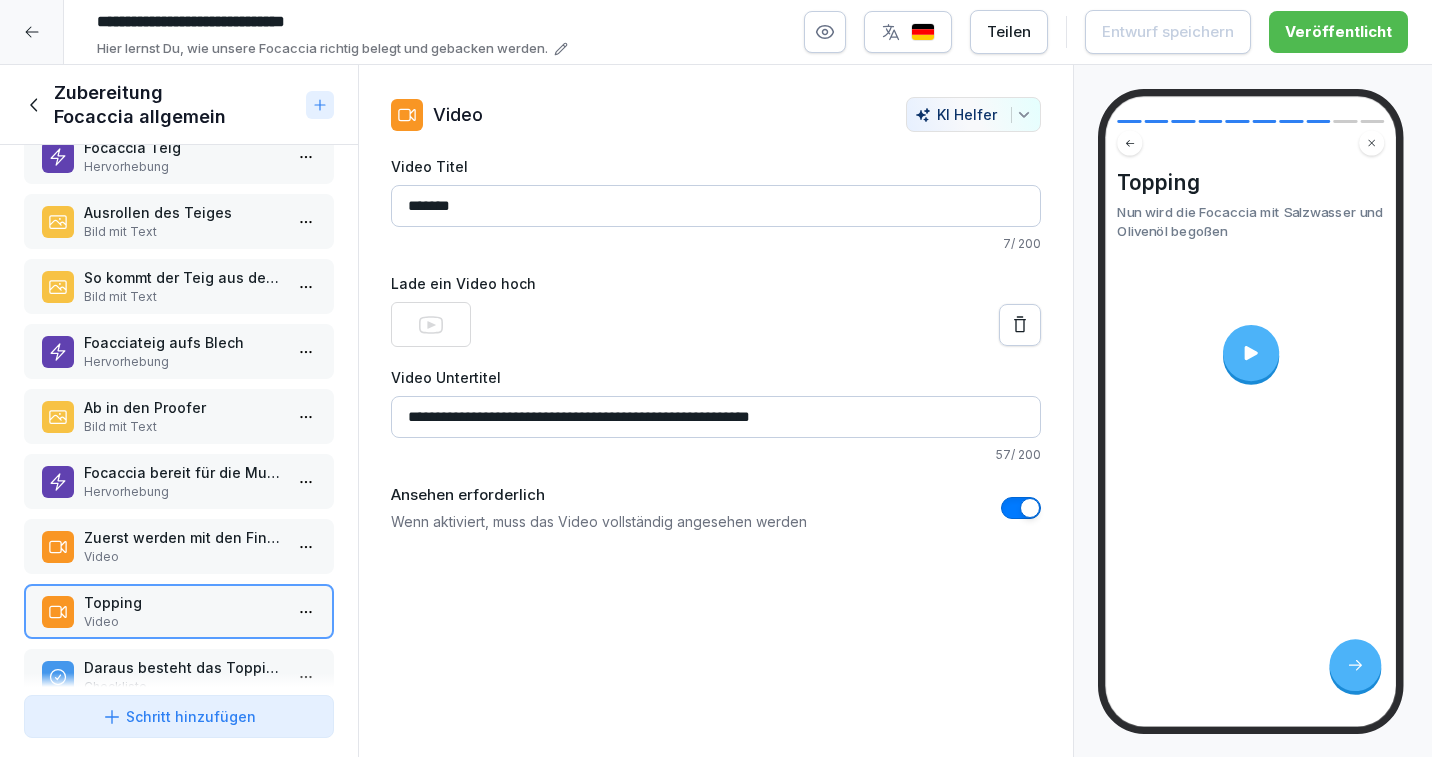 scroll, scrollTop: 146, scrollLeft: 0, axis: vertical 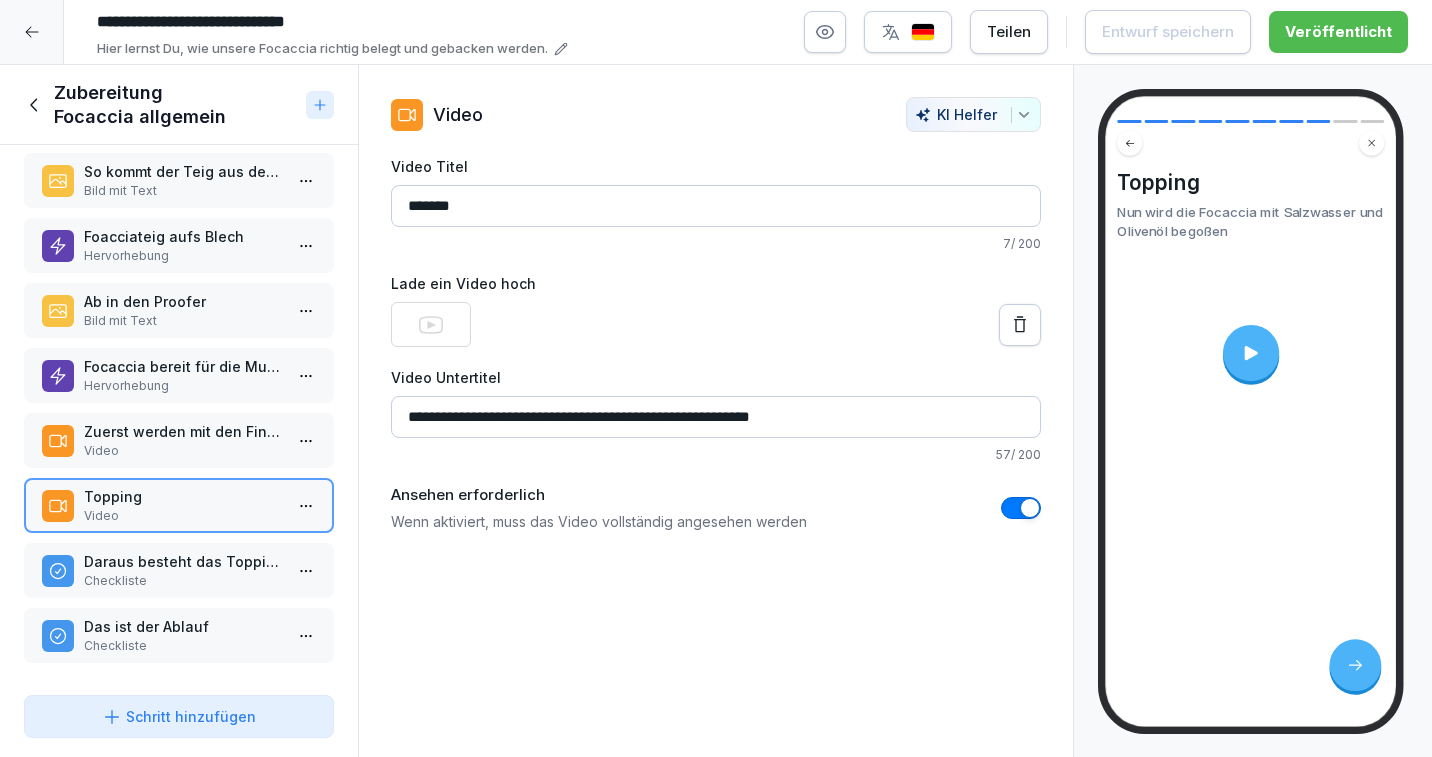 click on "Checkliste" at bounding box center [183, 581] 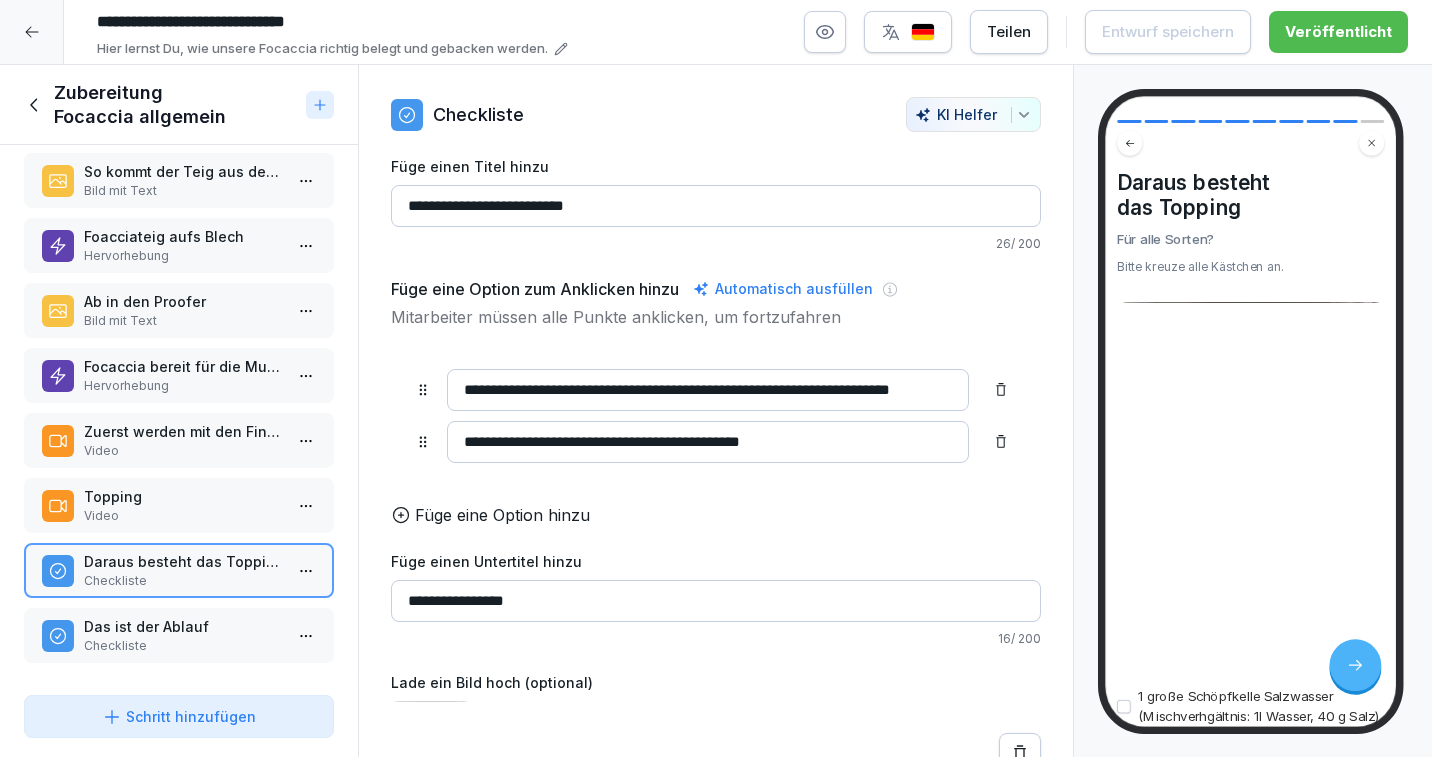 click on "Das ist der Ablauf" at bounding box center [183, 626] 